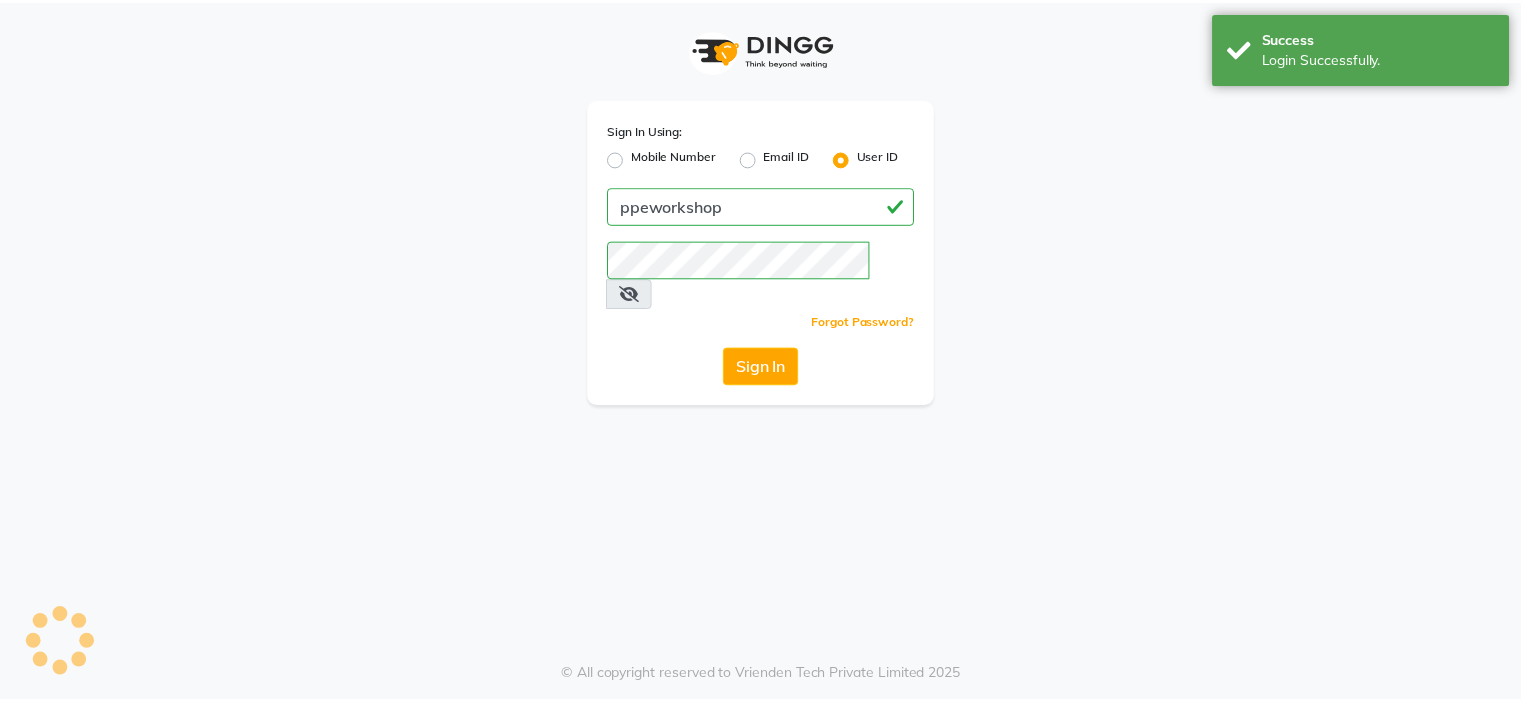 scroll, scrollTop: 0, scrollLeft: 0, axis: both 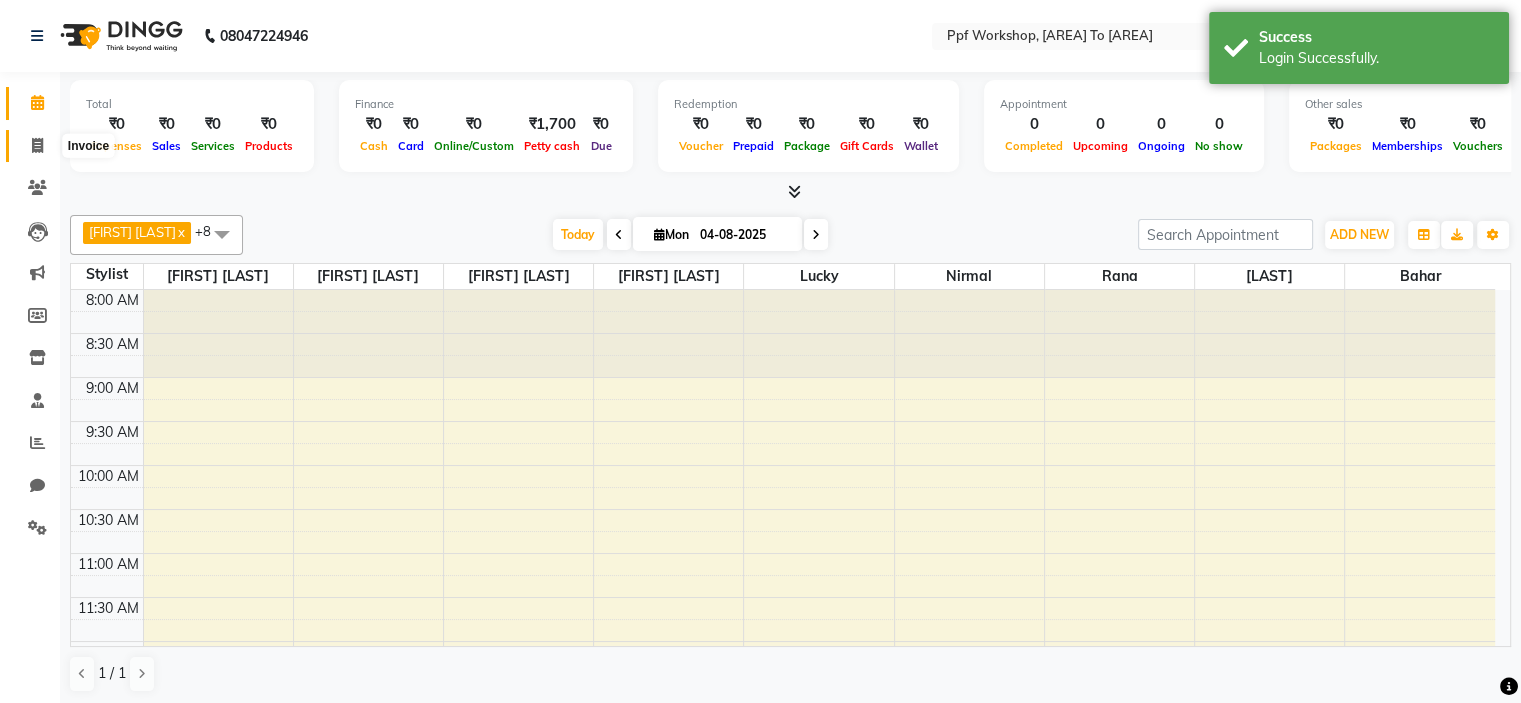 click 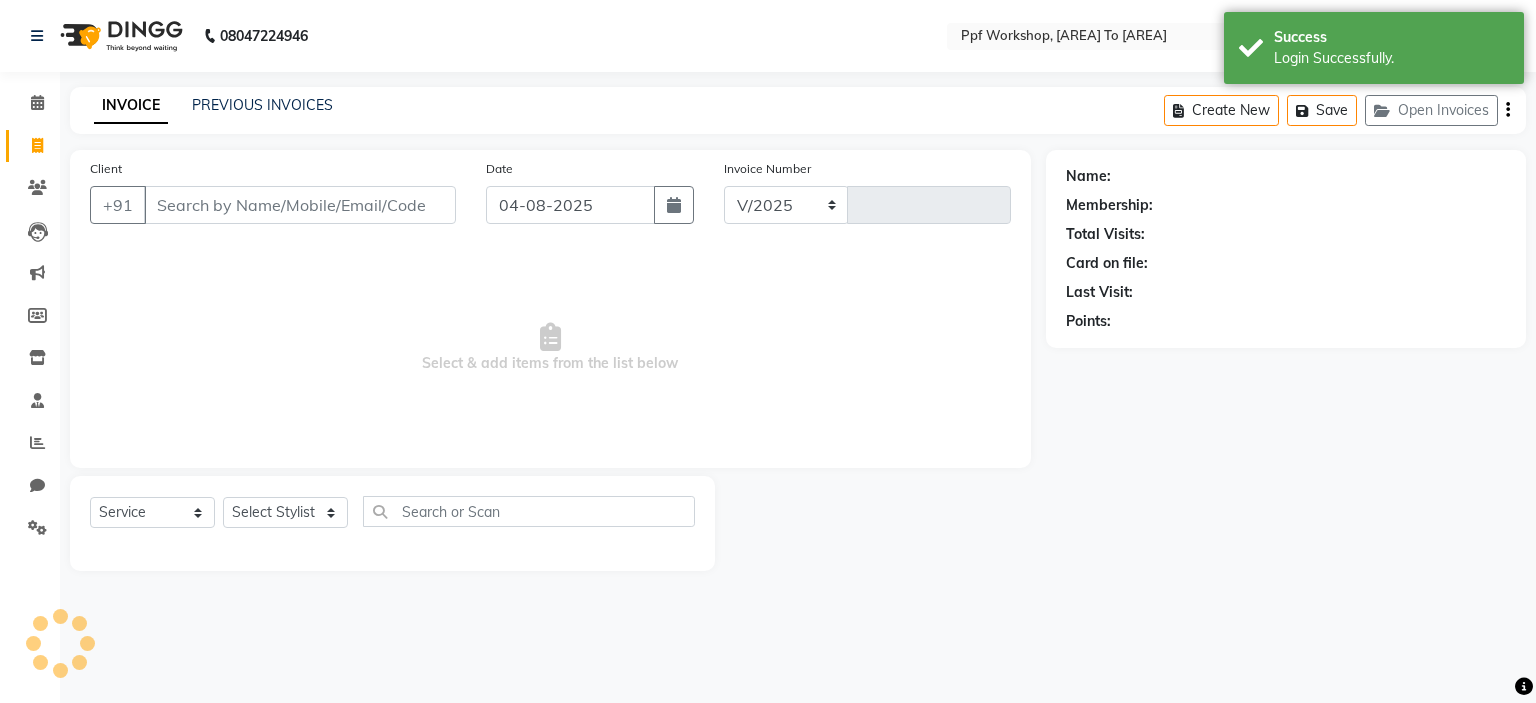 select on "8339" 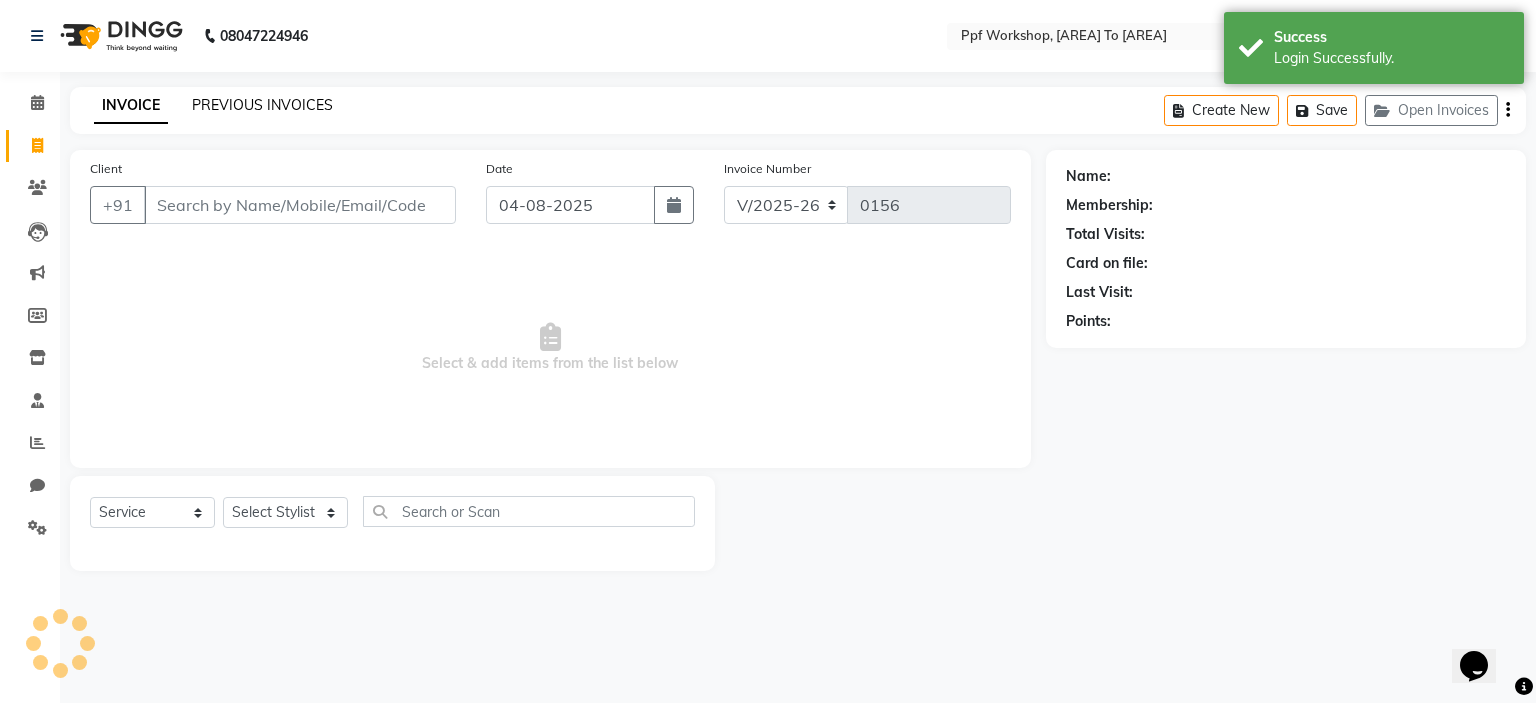 scroll, scrollTop: 0, scrollLeft: 0, axis: both 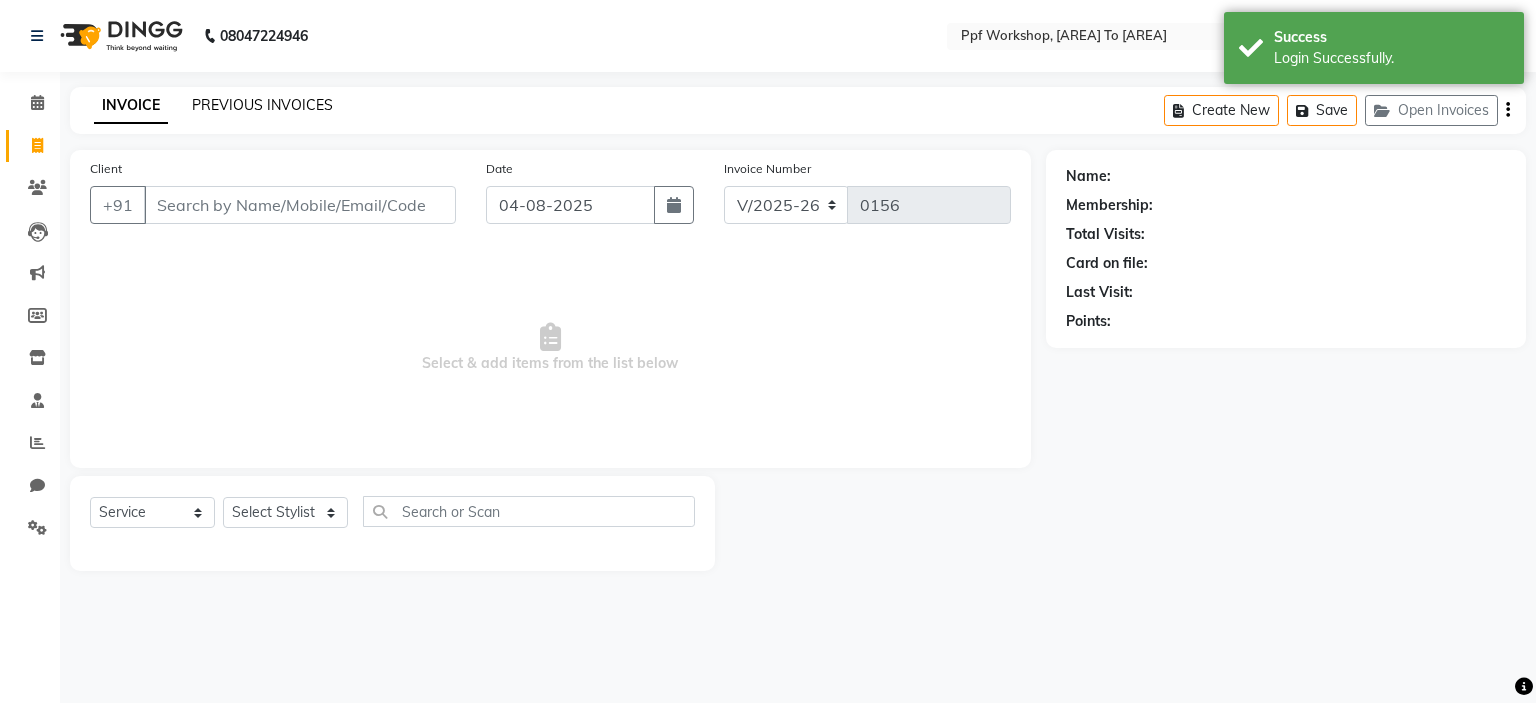 click on "PREVIOUS INVOICES" 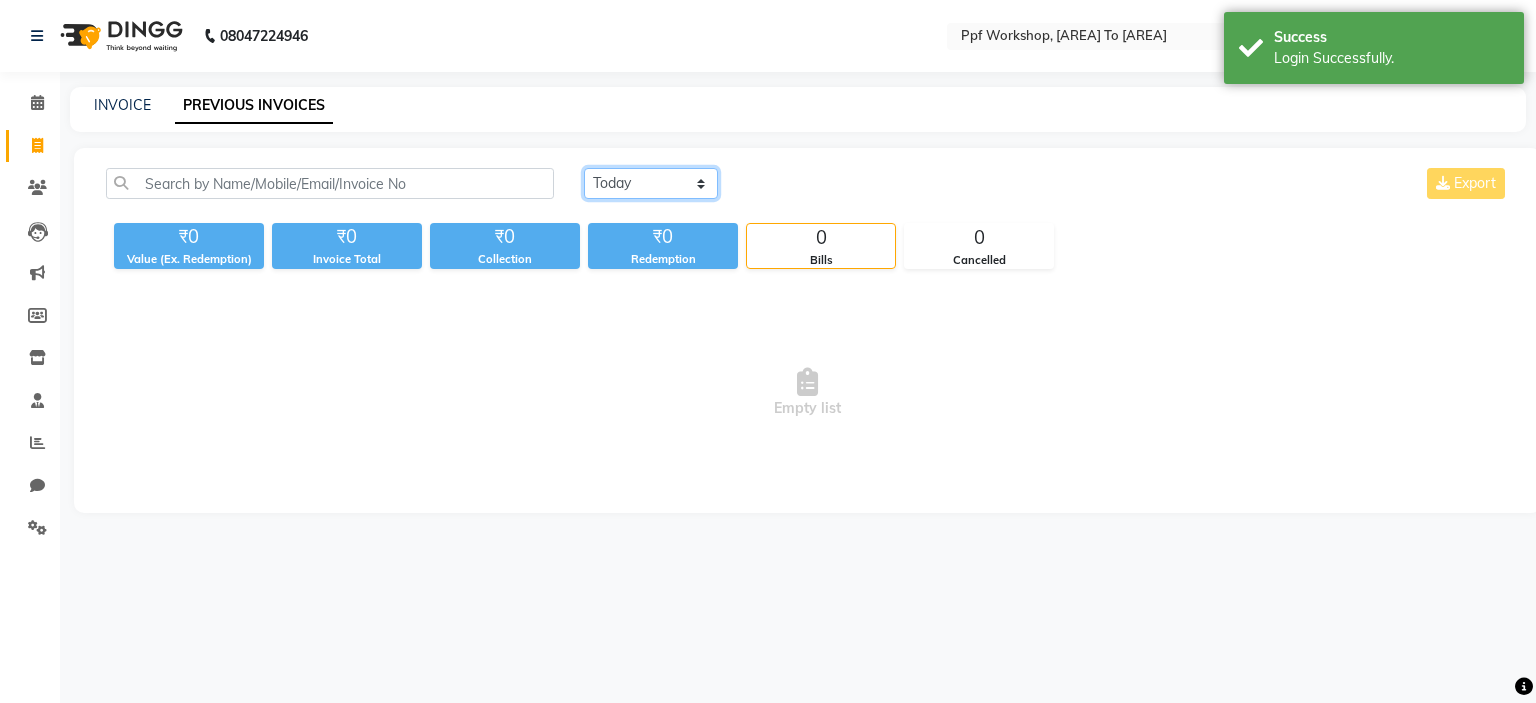 click on "Today Yesterday Custom Range" 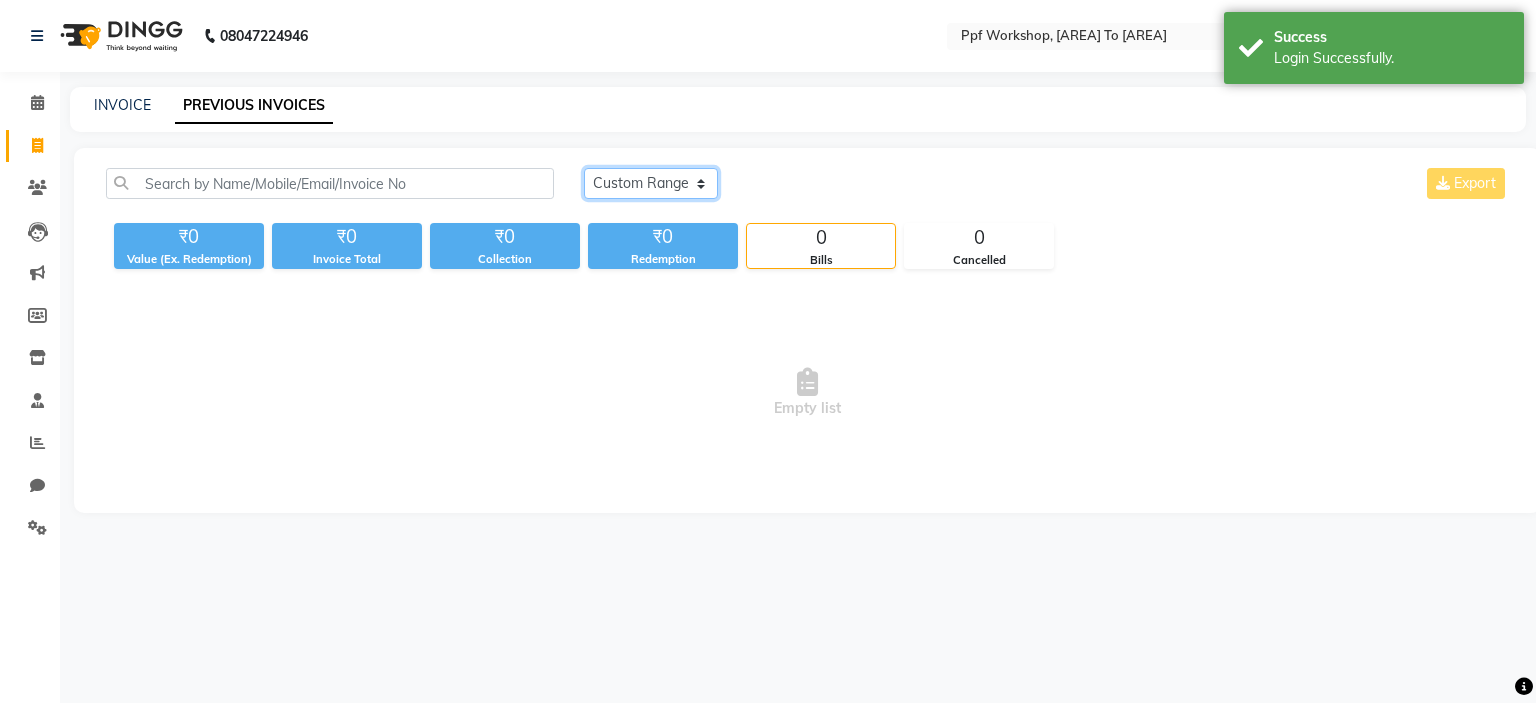 click on "Today Yesterday Custom Range" 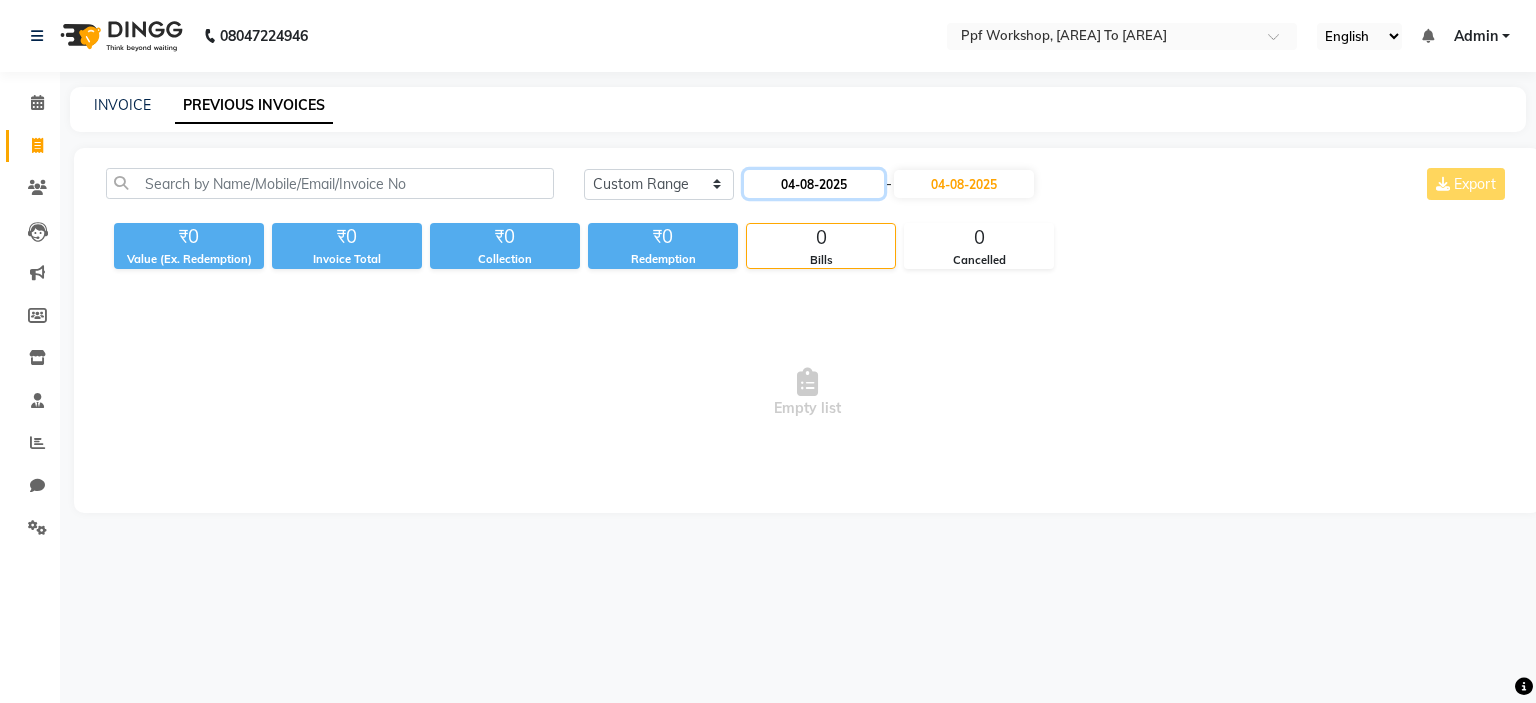 click on "04-08-2025" 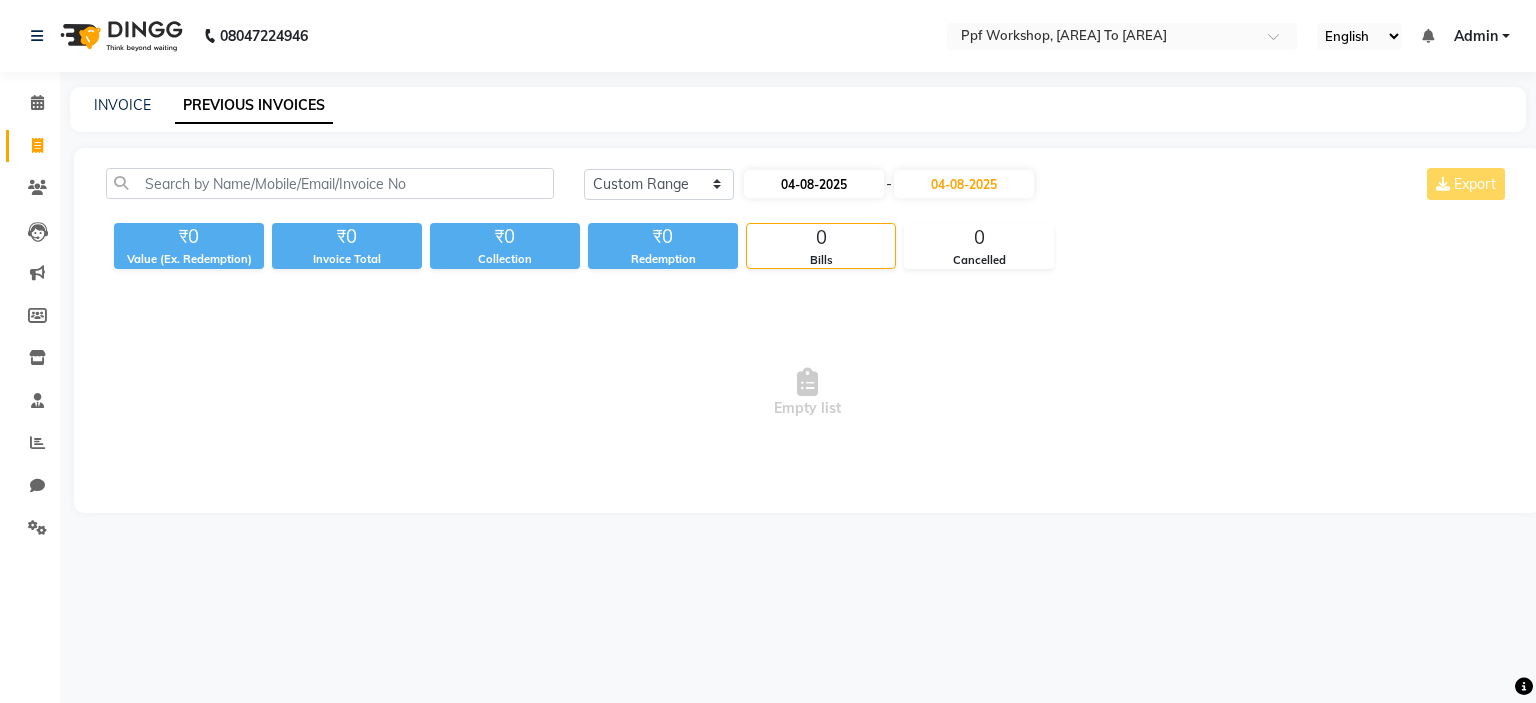 select on "8" 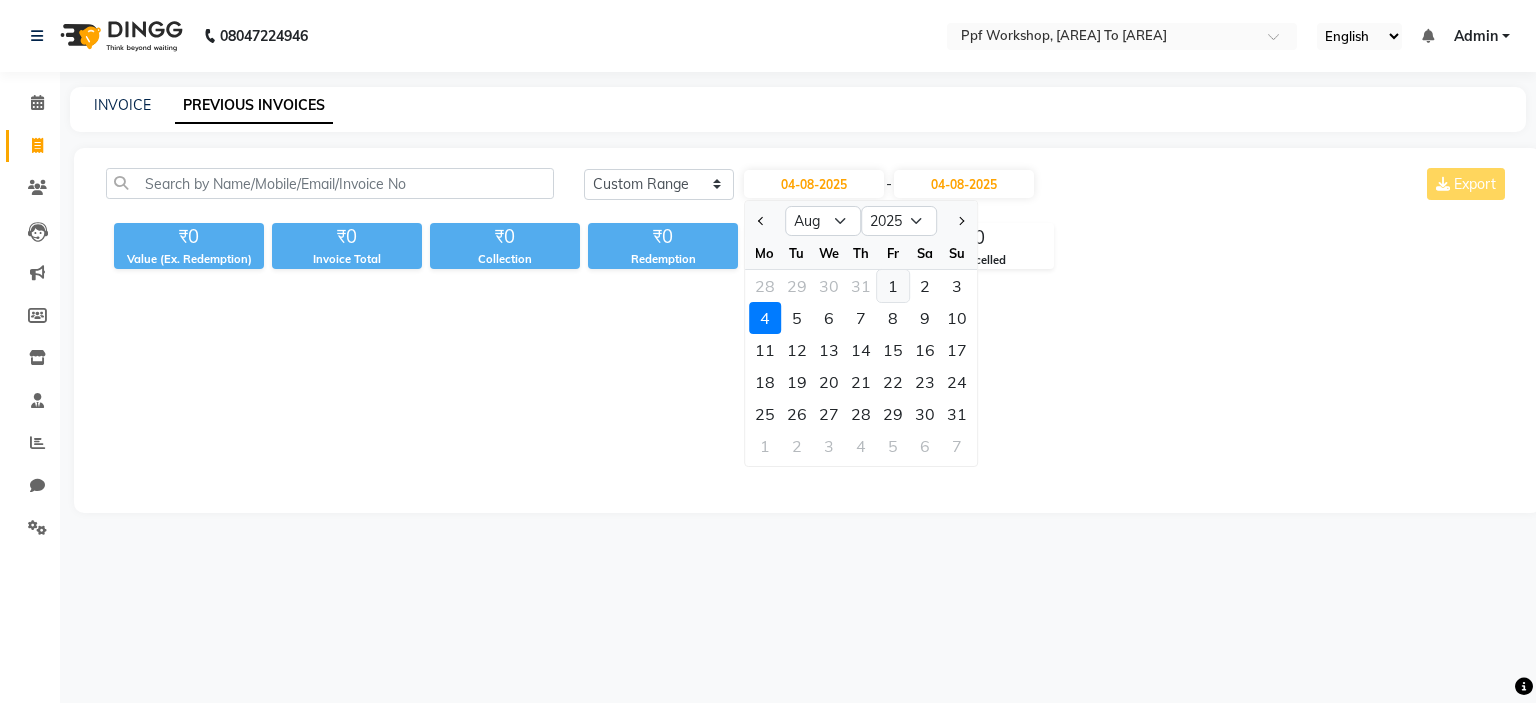 click on "1" 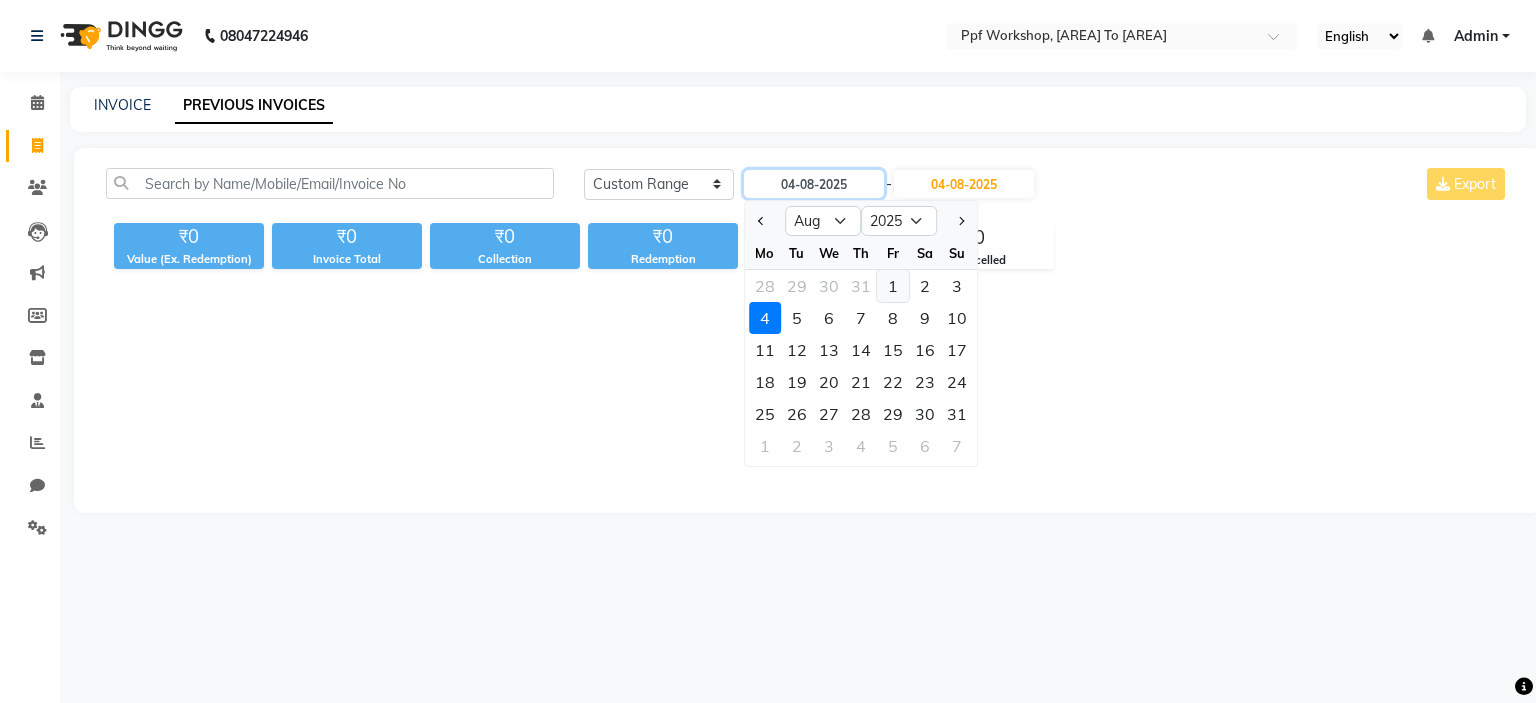 type on "01-08-2025" 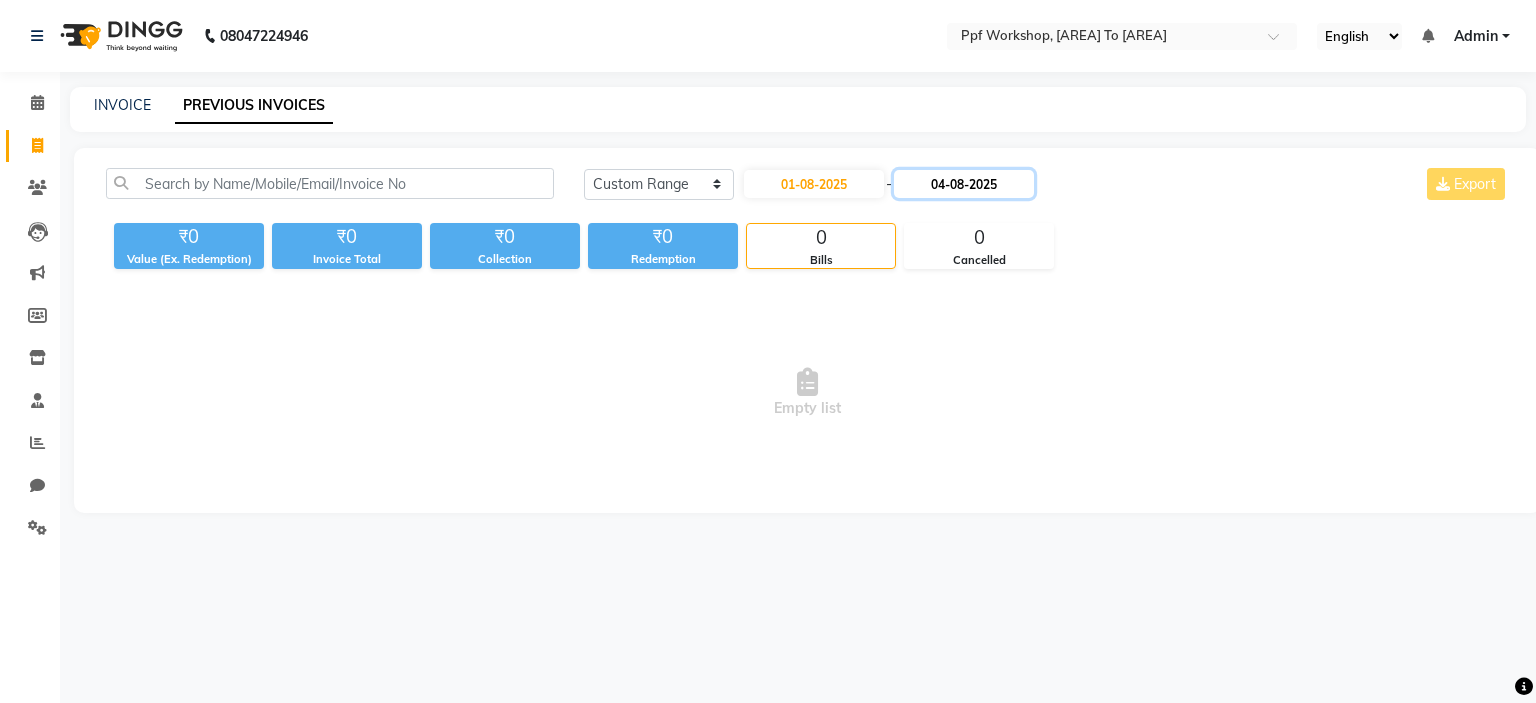 click on "04-08-2025" 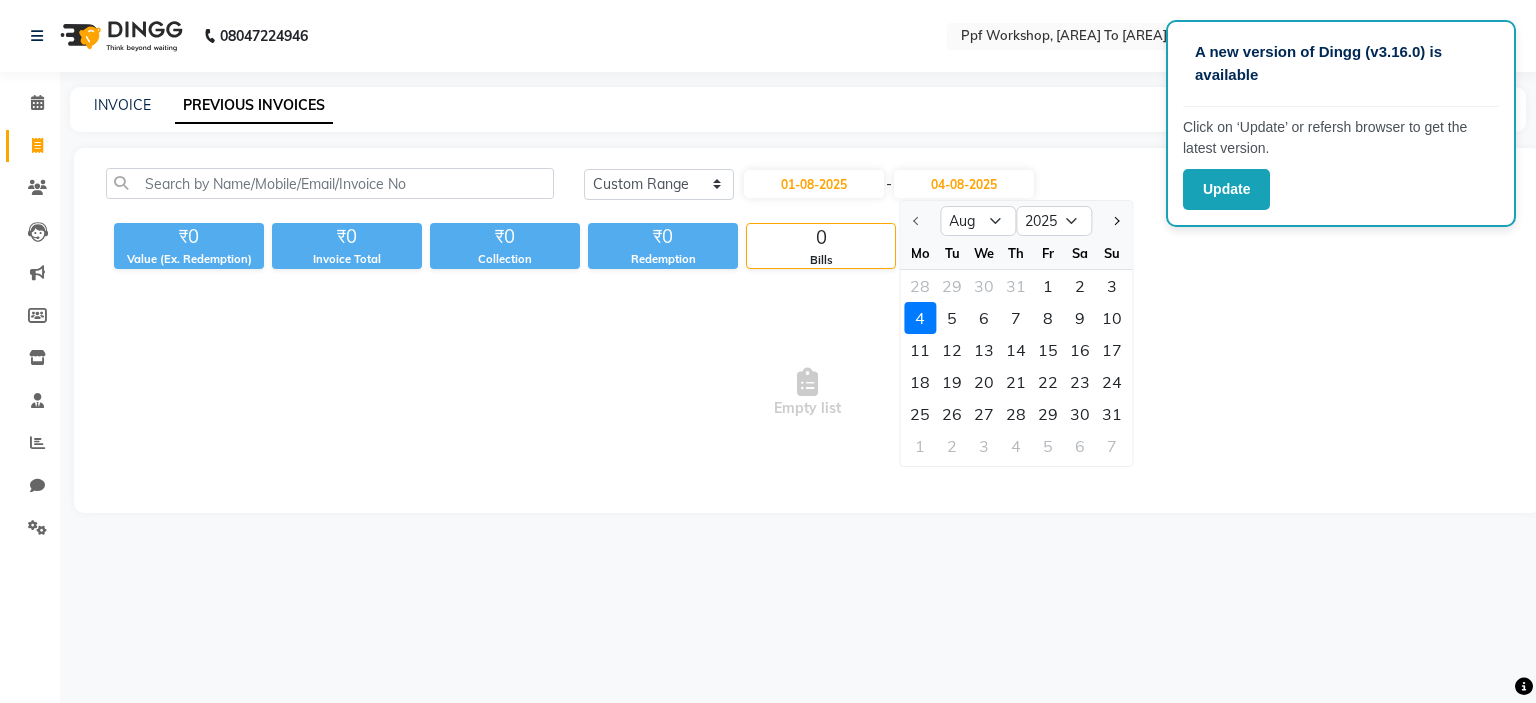 click on "4" 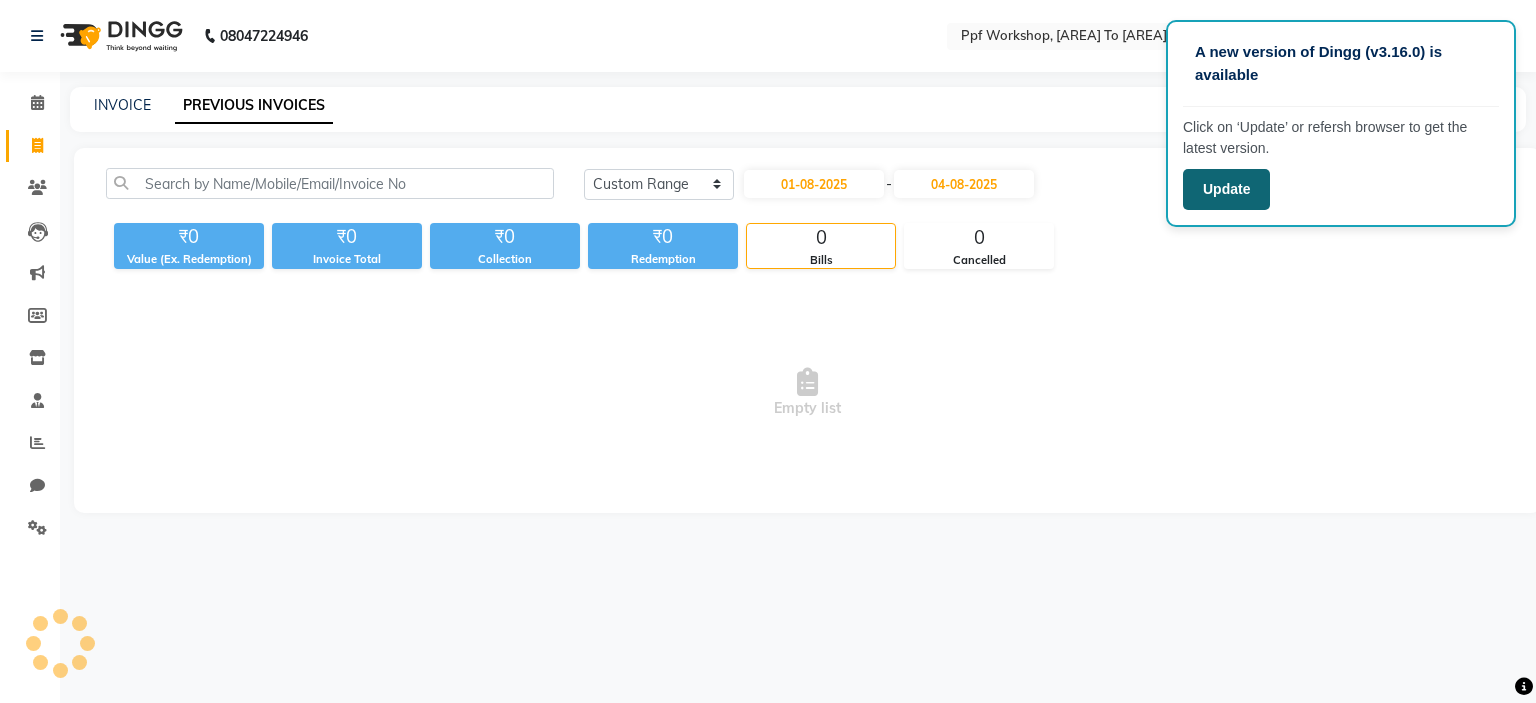 click on "Update" 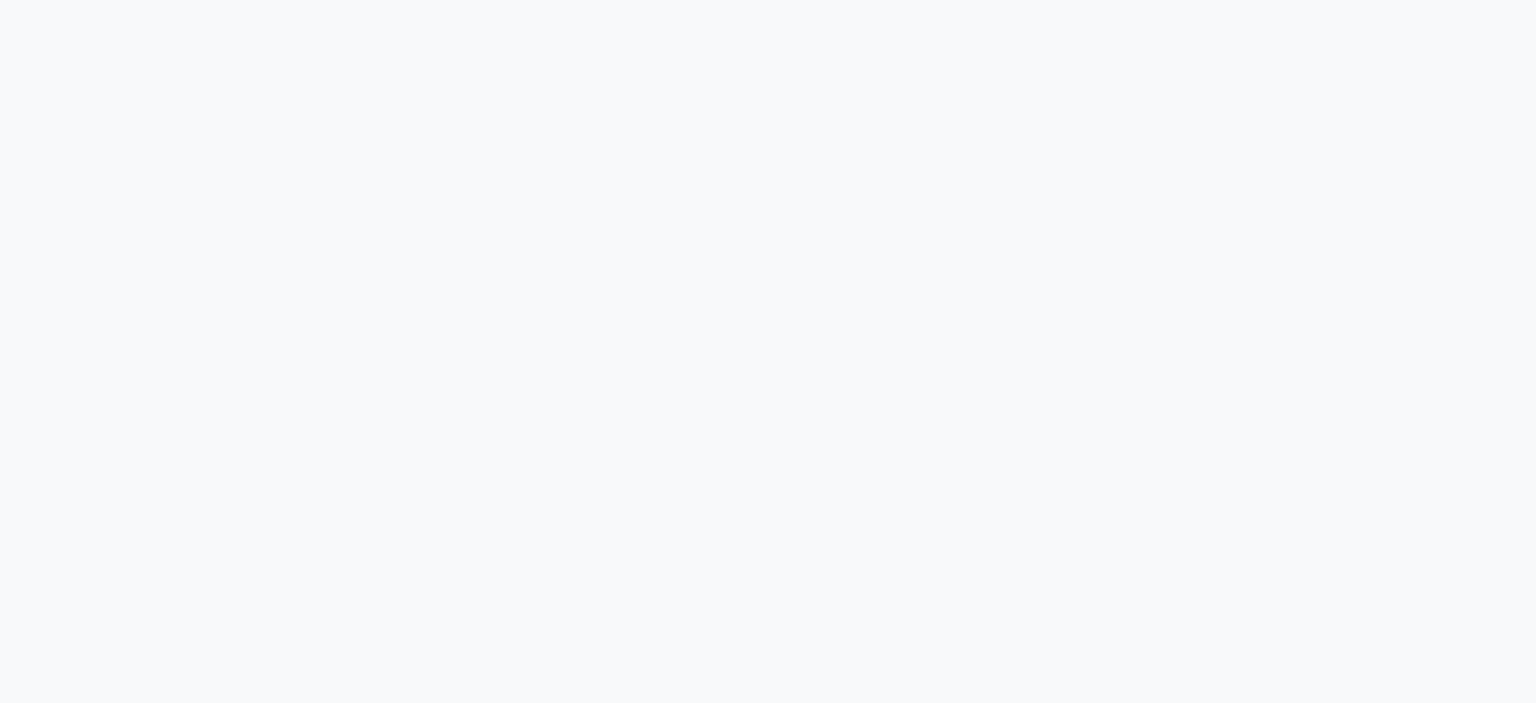 scroll, scrollTop: 0, scrollLeft: 0, axis: both 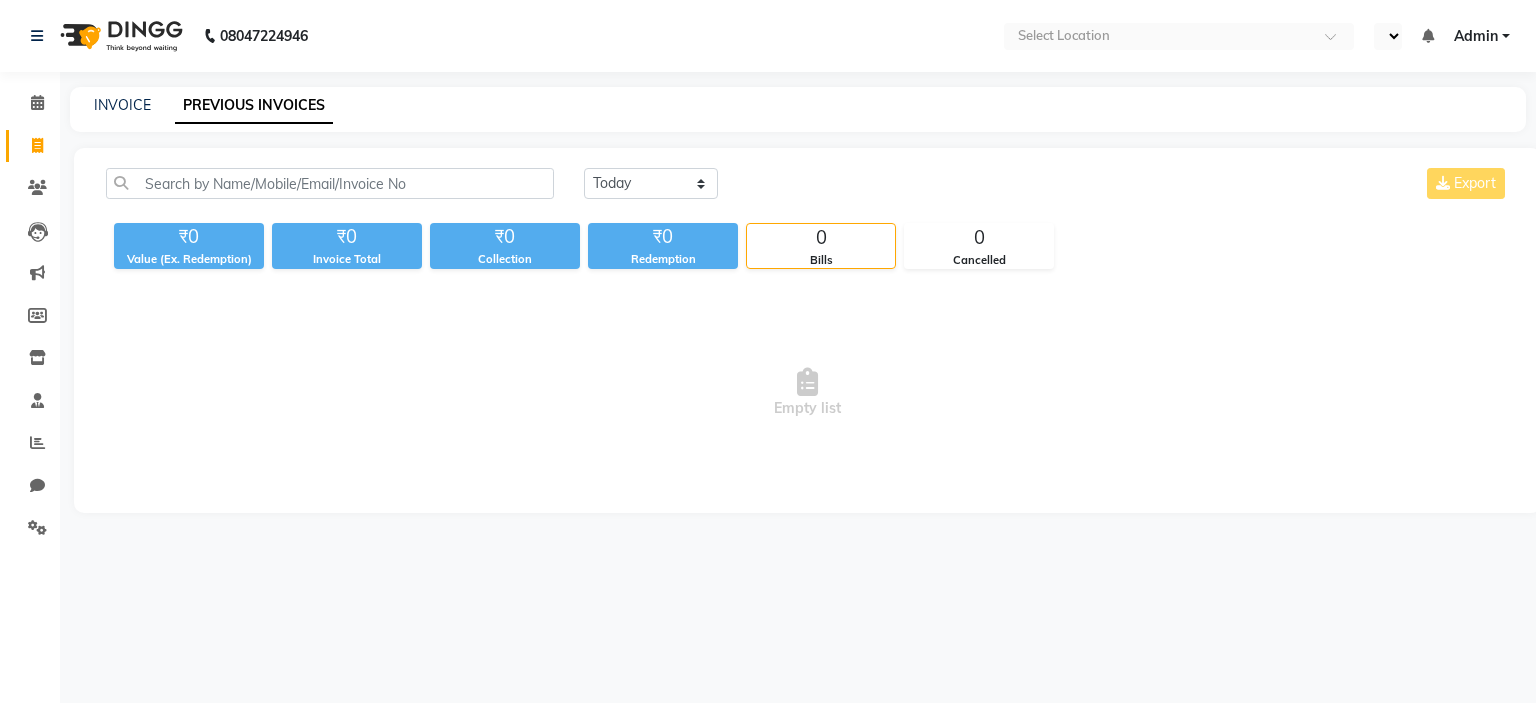 select on "en" 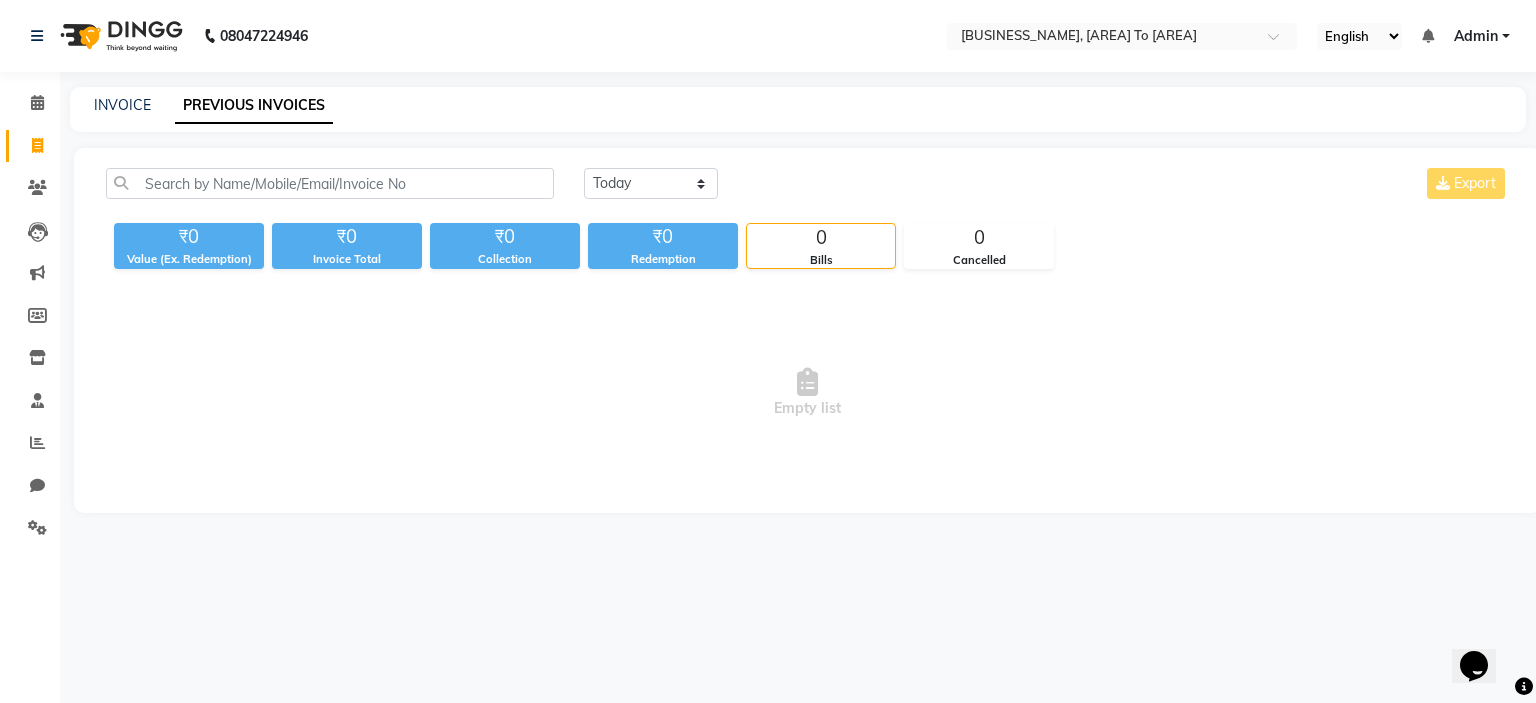 scroll, scrollTop: 0, scrollLeft: 0, axis: both 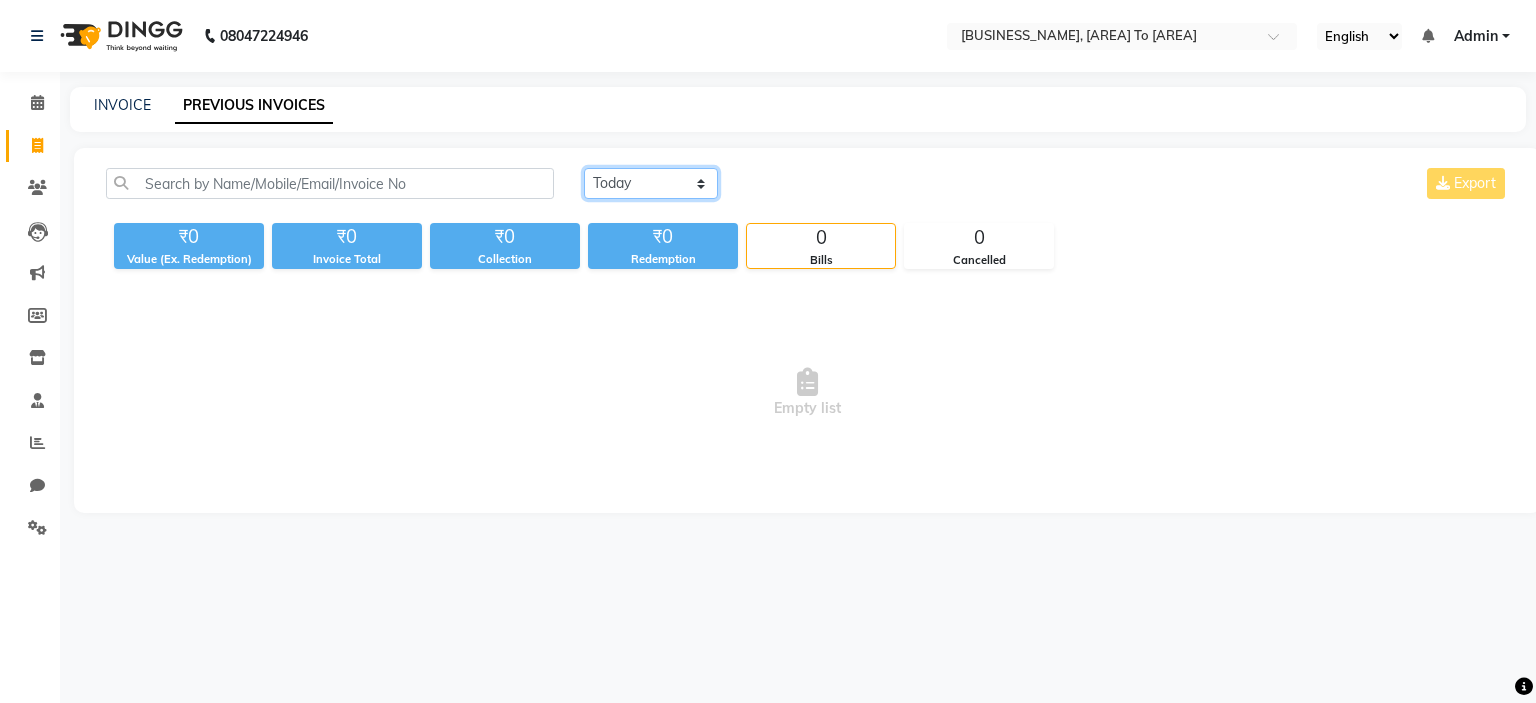 click on "Today Yesterday Custom Range" 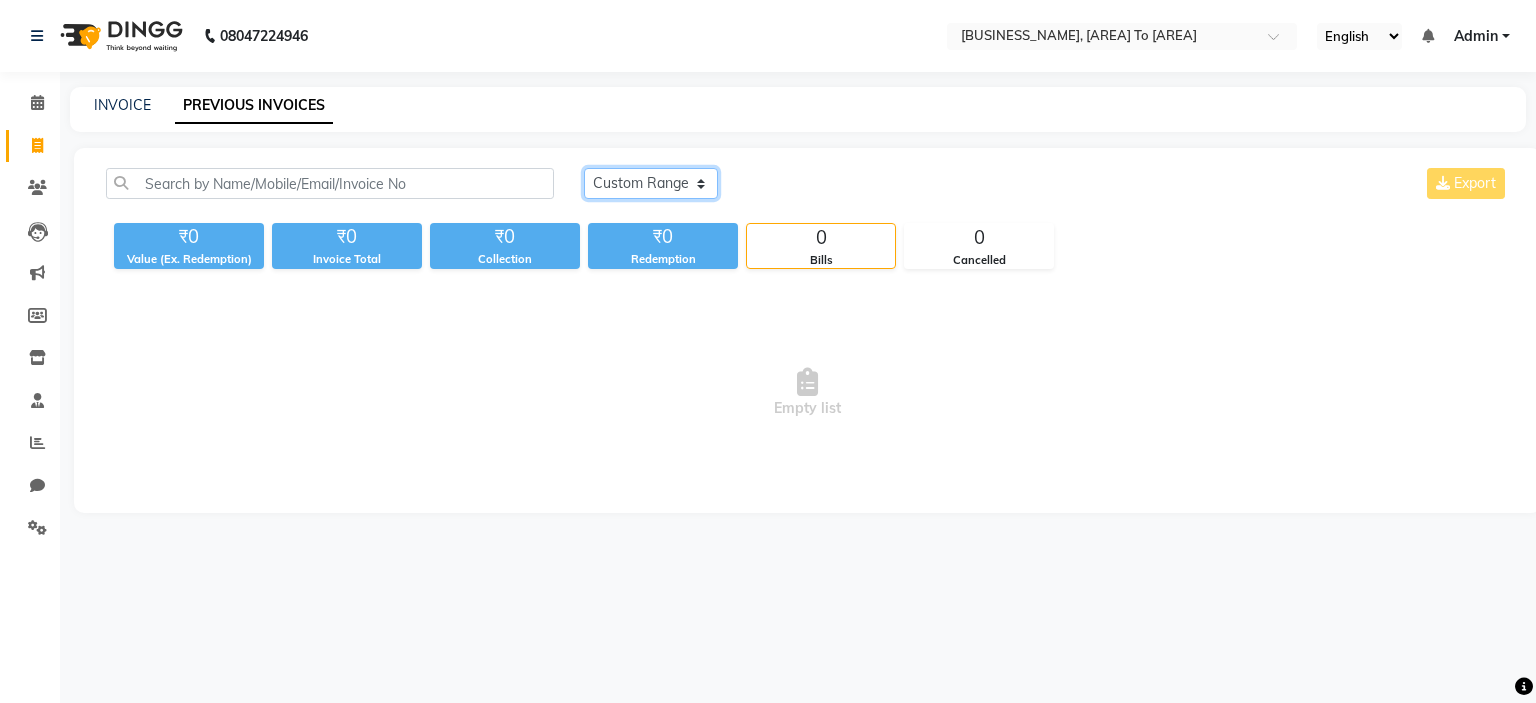 click on "Today Yesterday Custom Range" 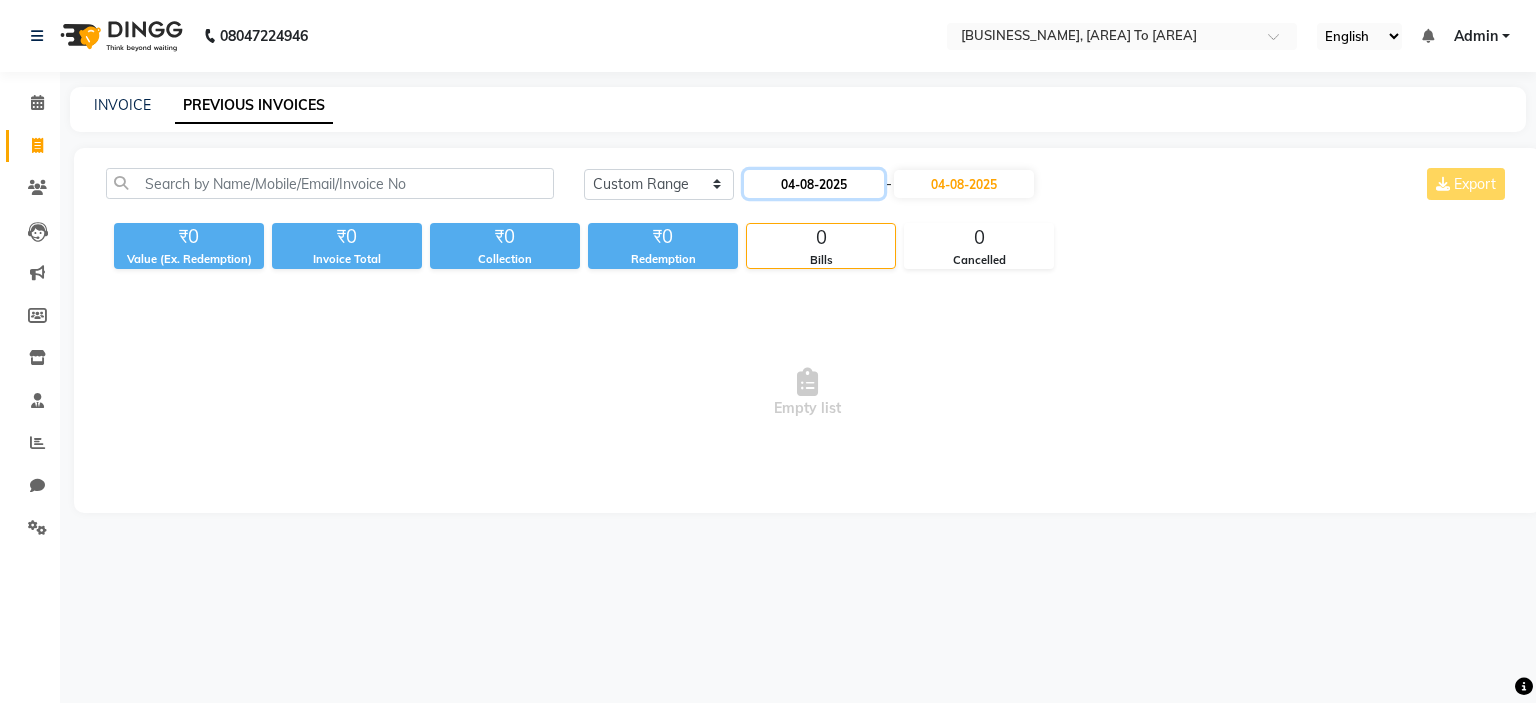 click on "04-08-2025" 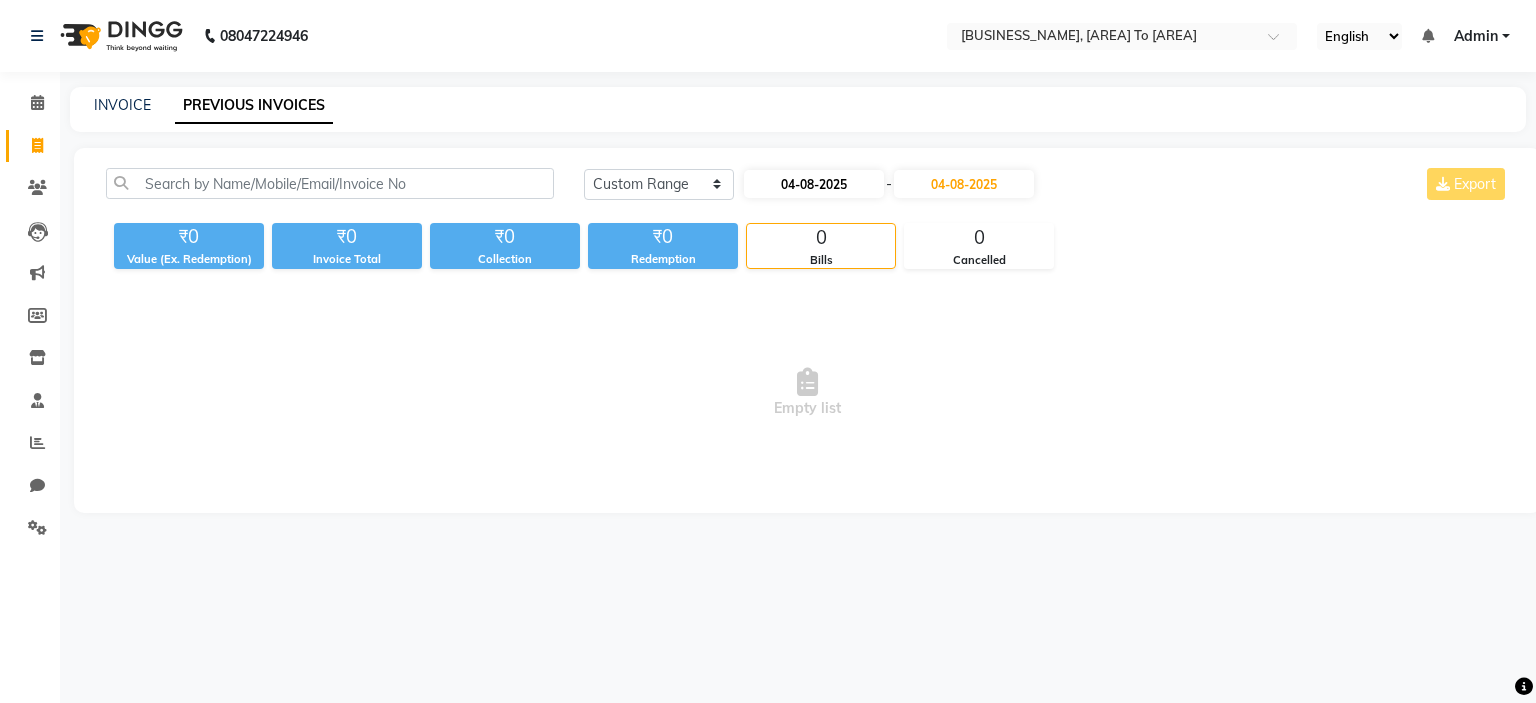 select on "8" 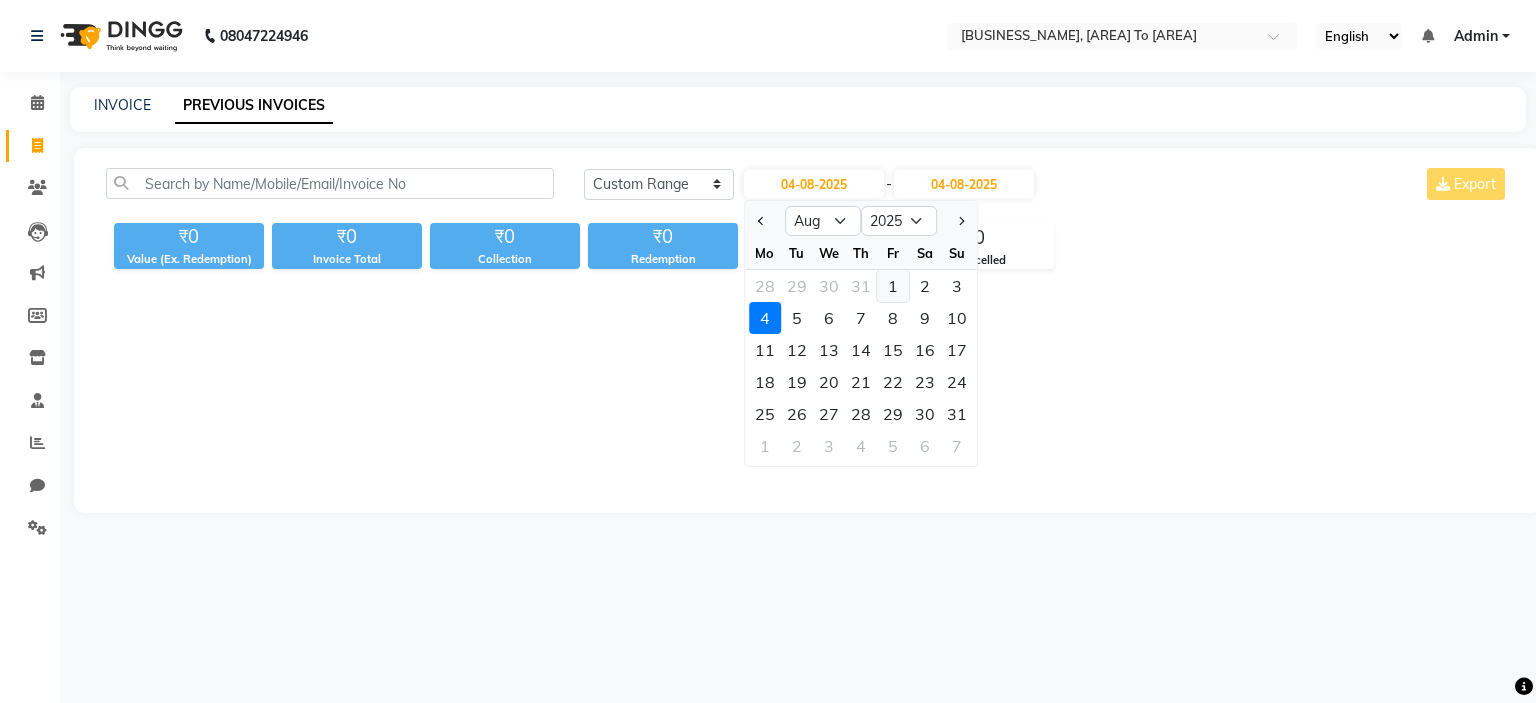 click on "1" 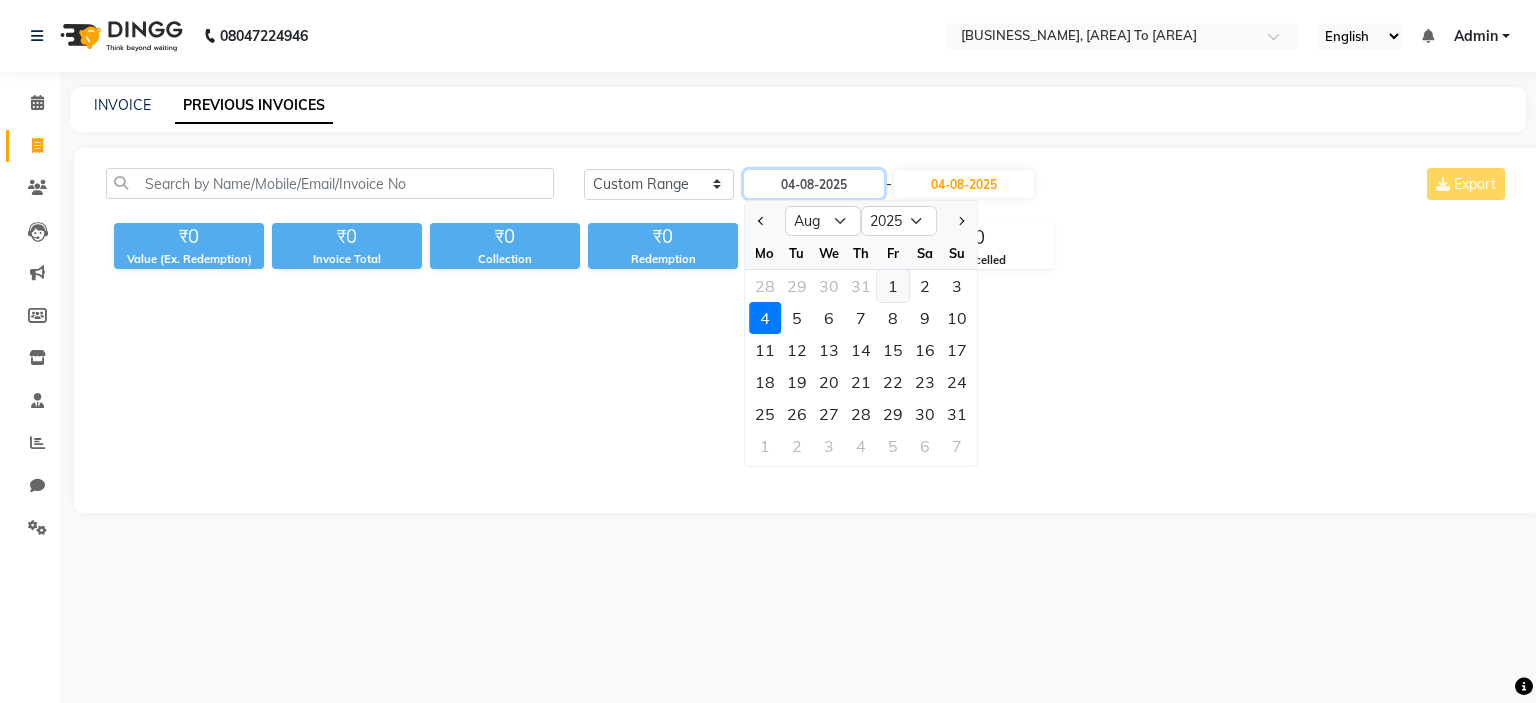 type on "01-08-2025" 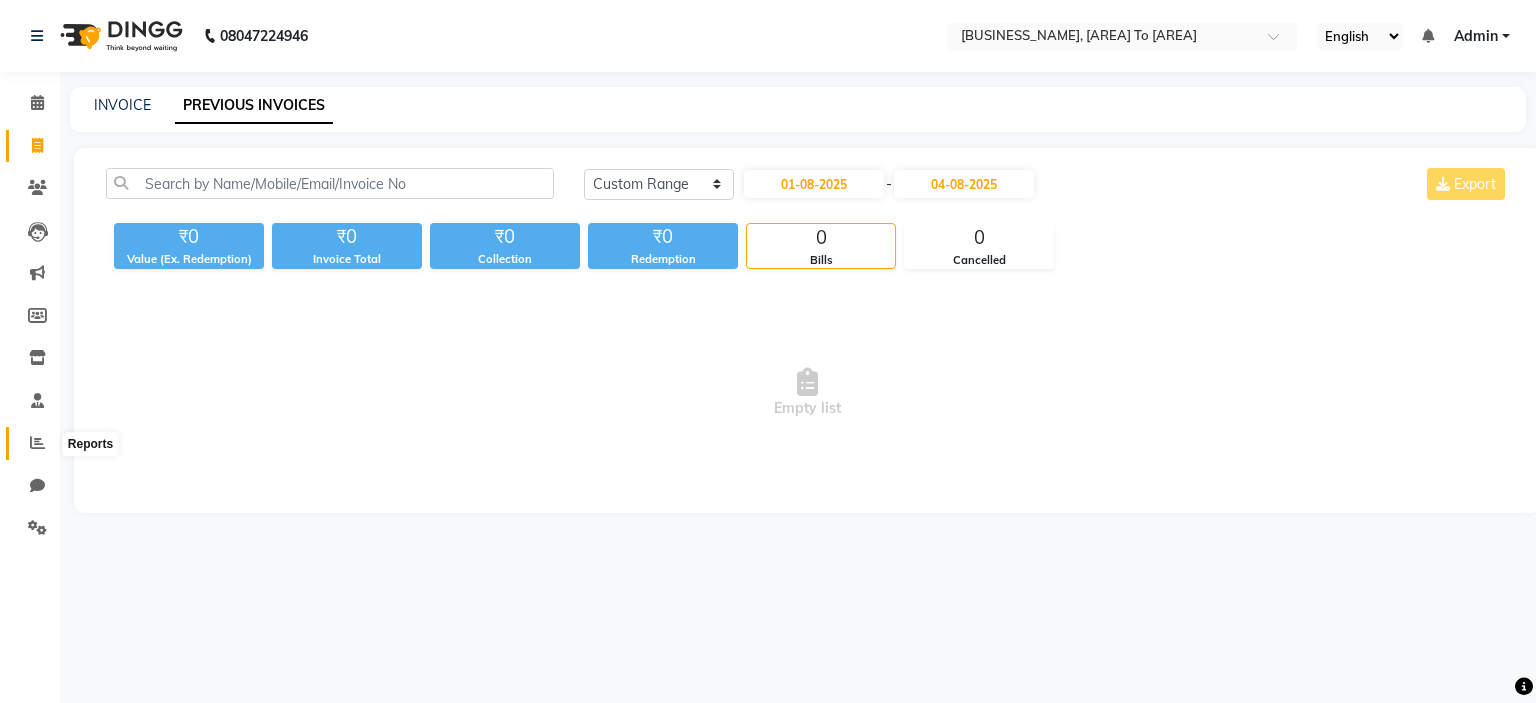click 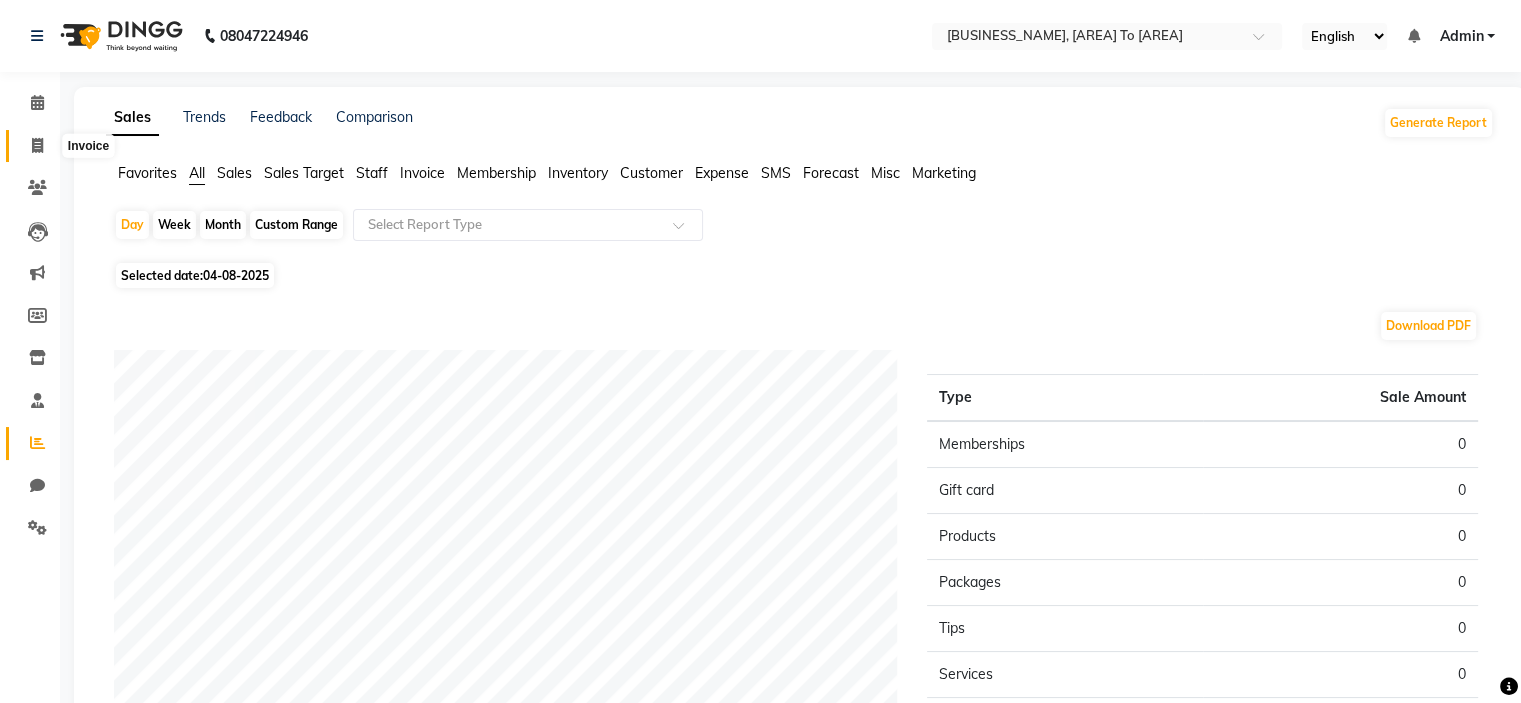 click 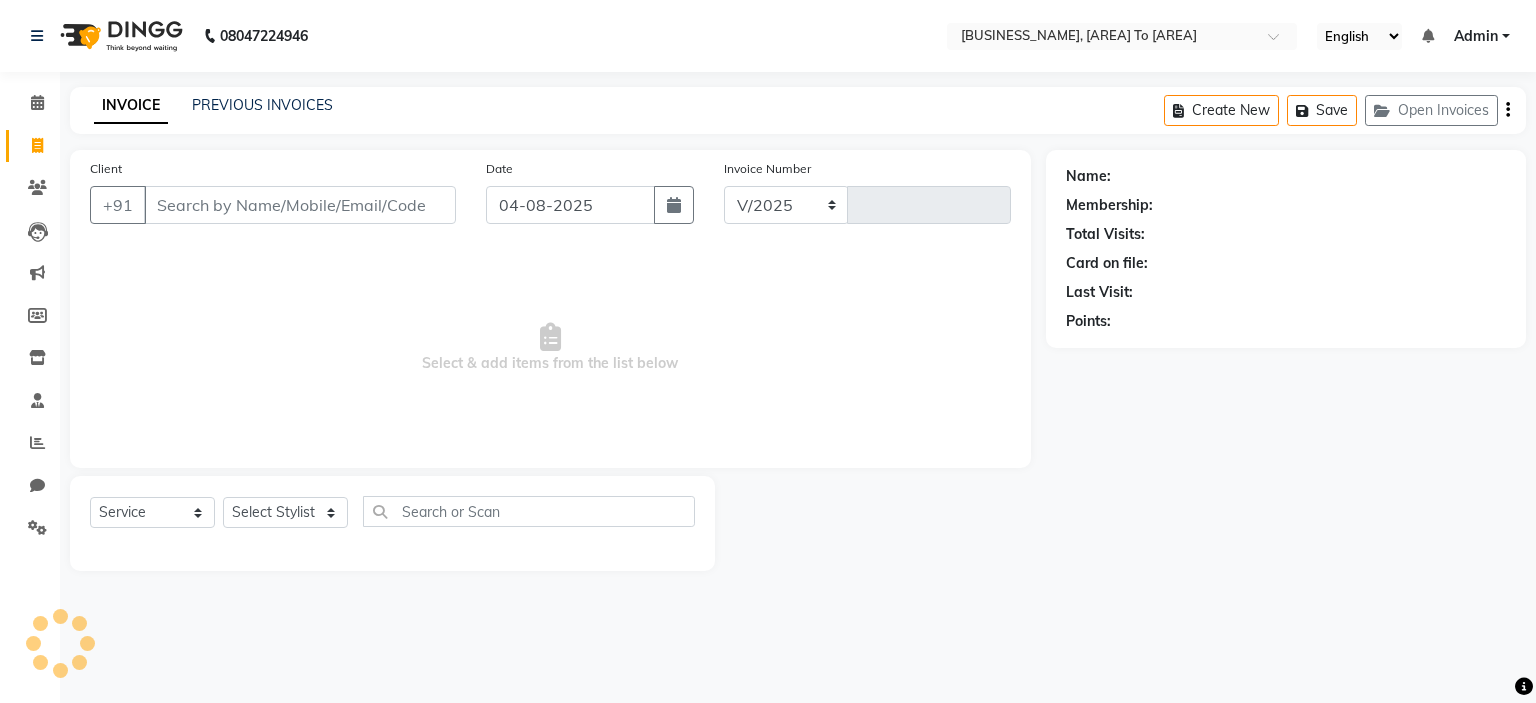select on "8339" 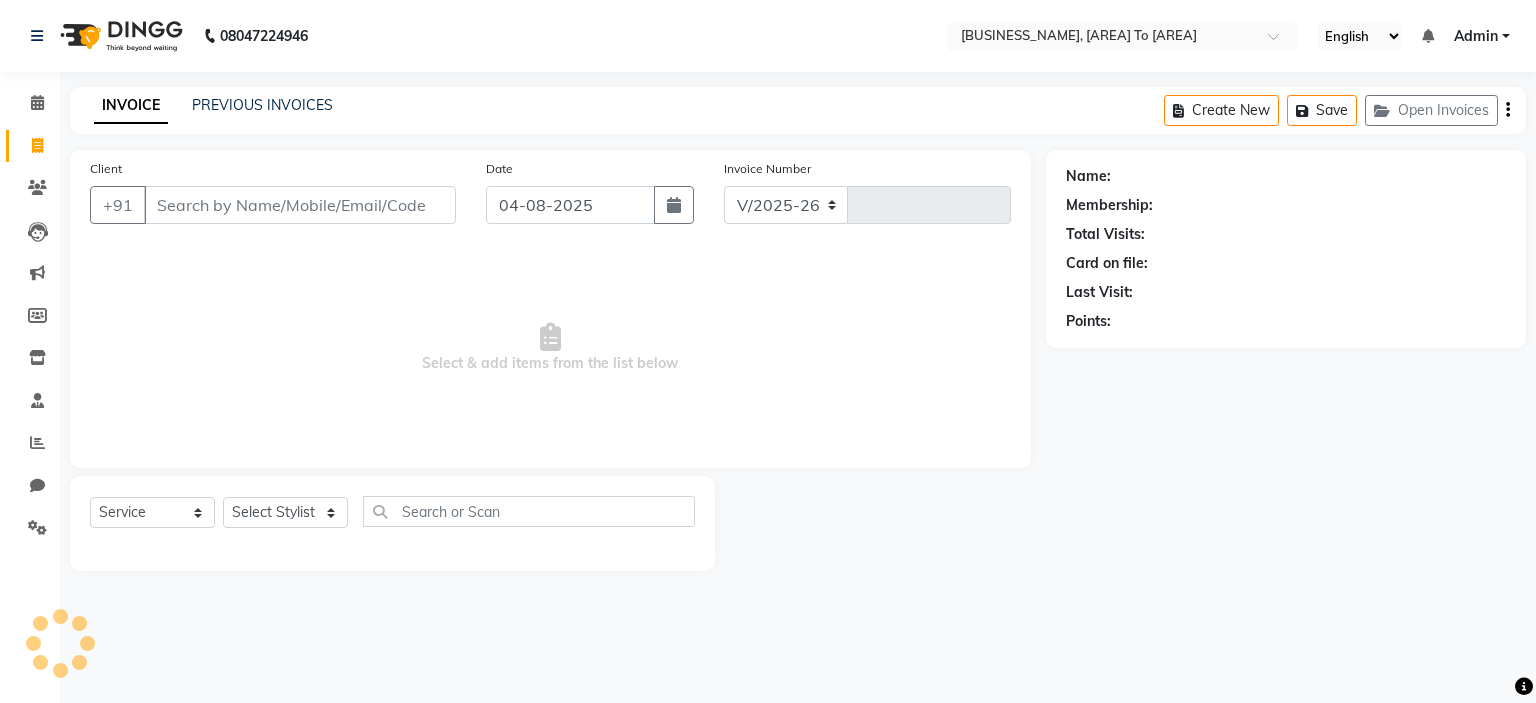 type on "0156" 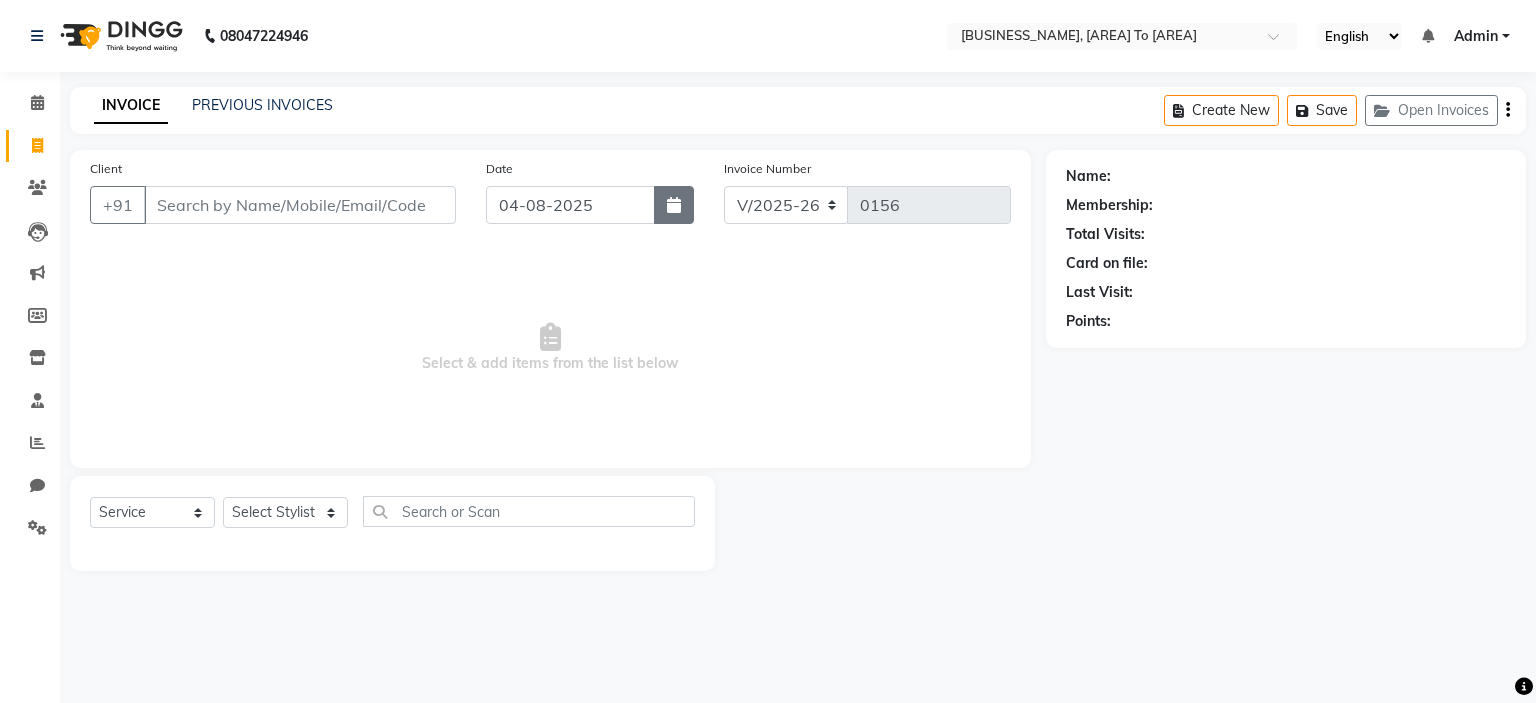 click 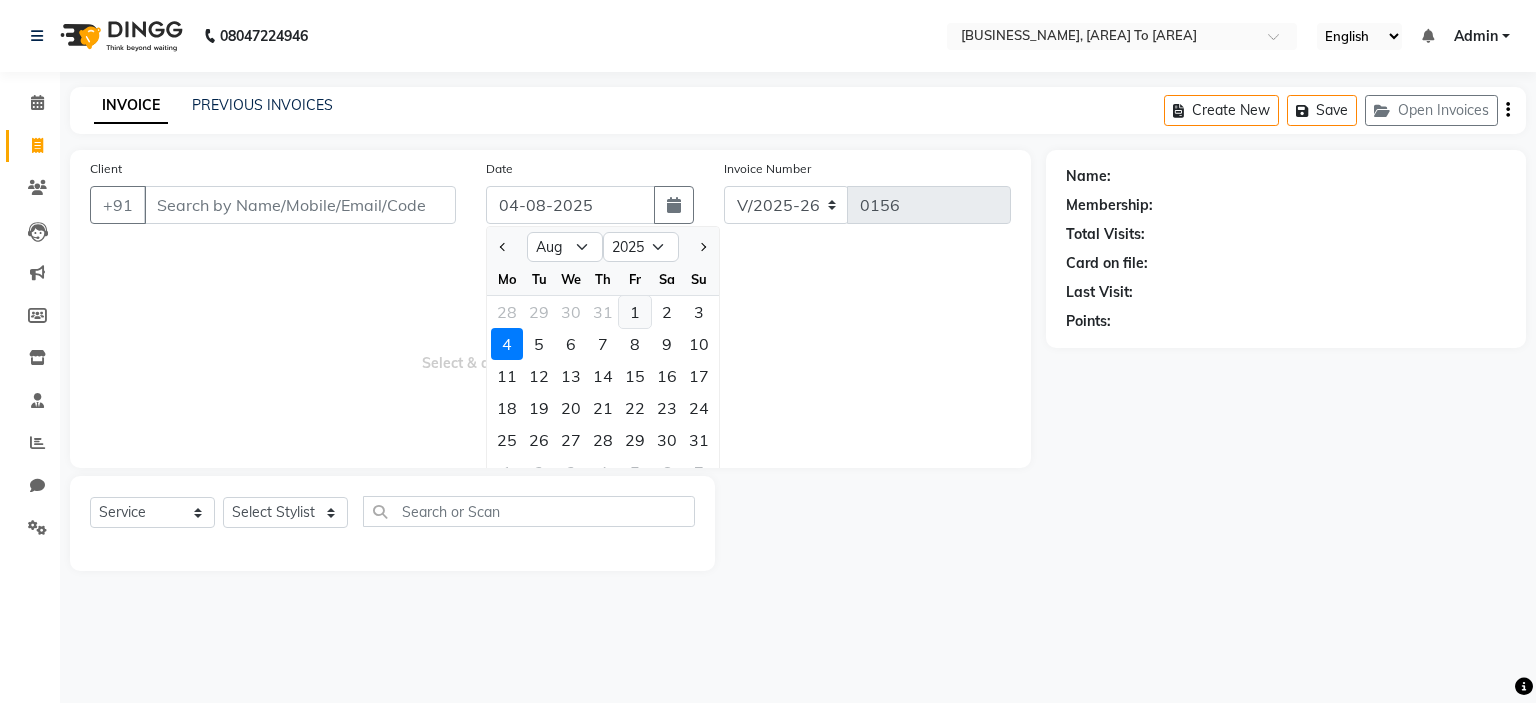 click on "1" 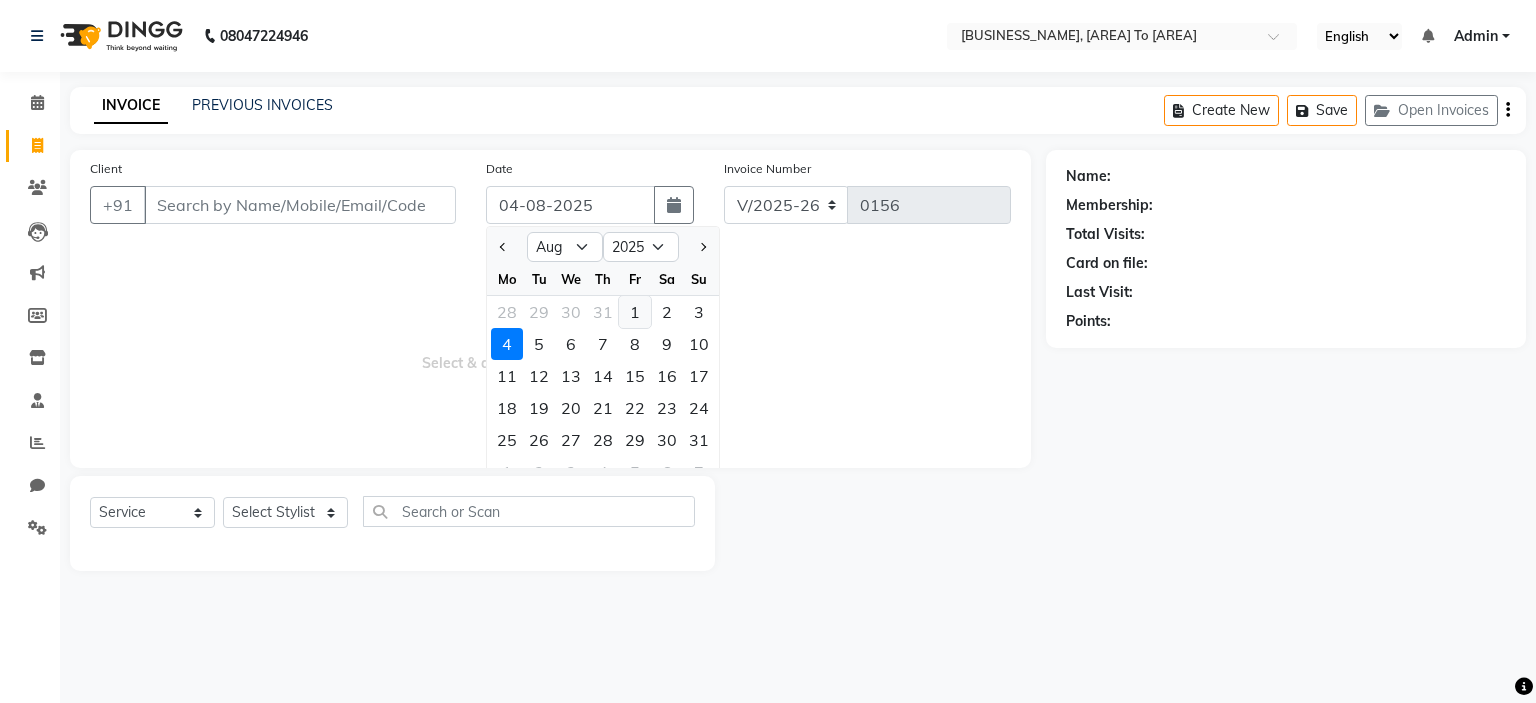 type on "01-08-2025" 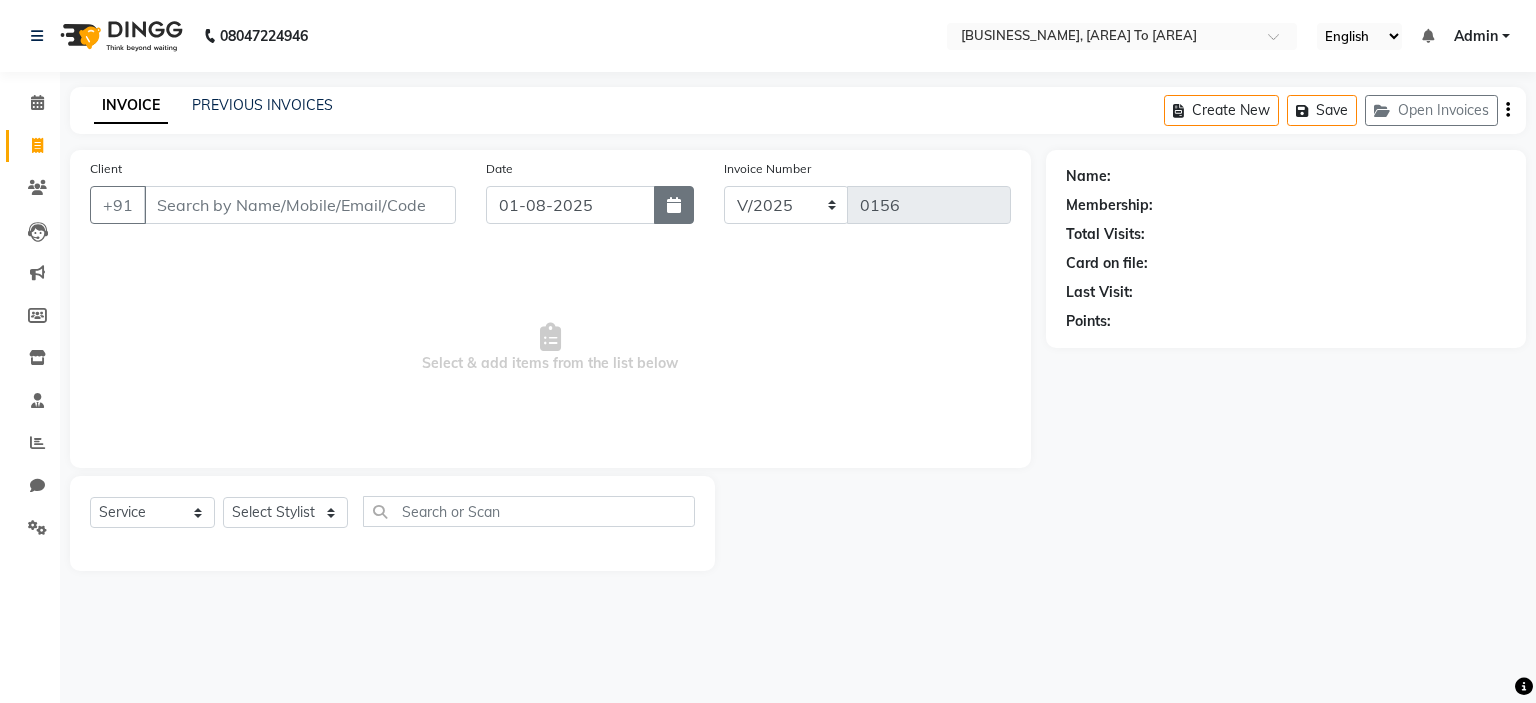 click 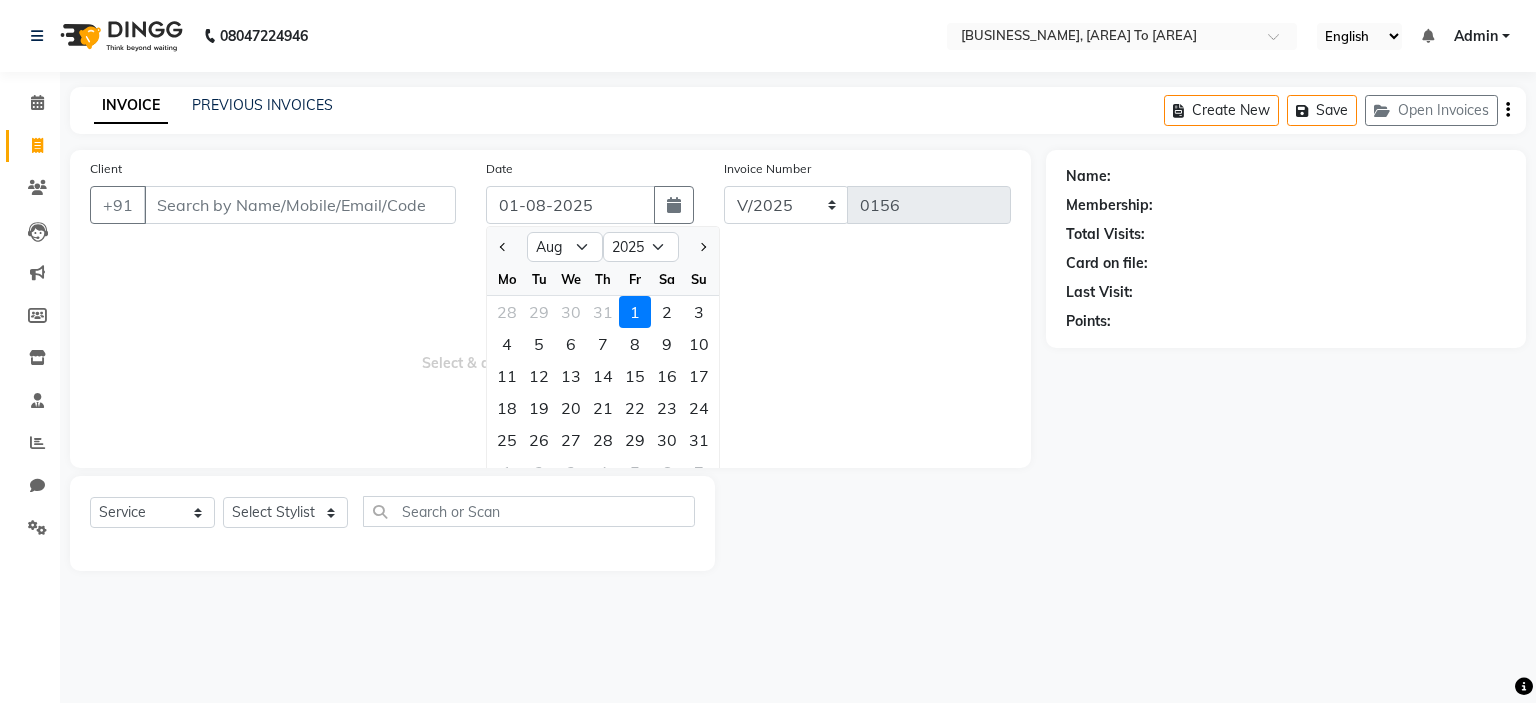click on "Select & add items from the list below" at bounding box center [550, 348] 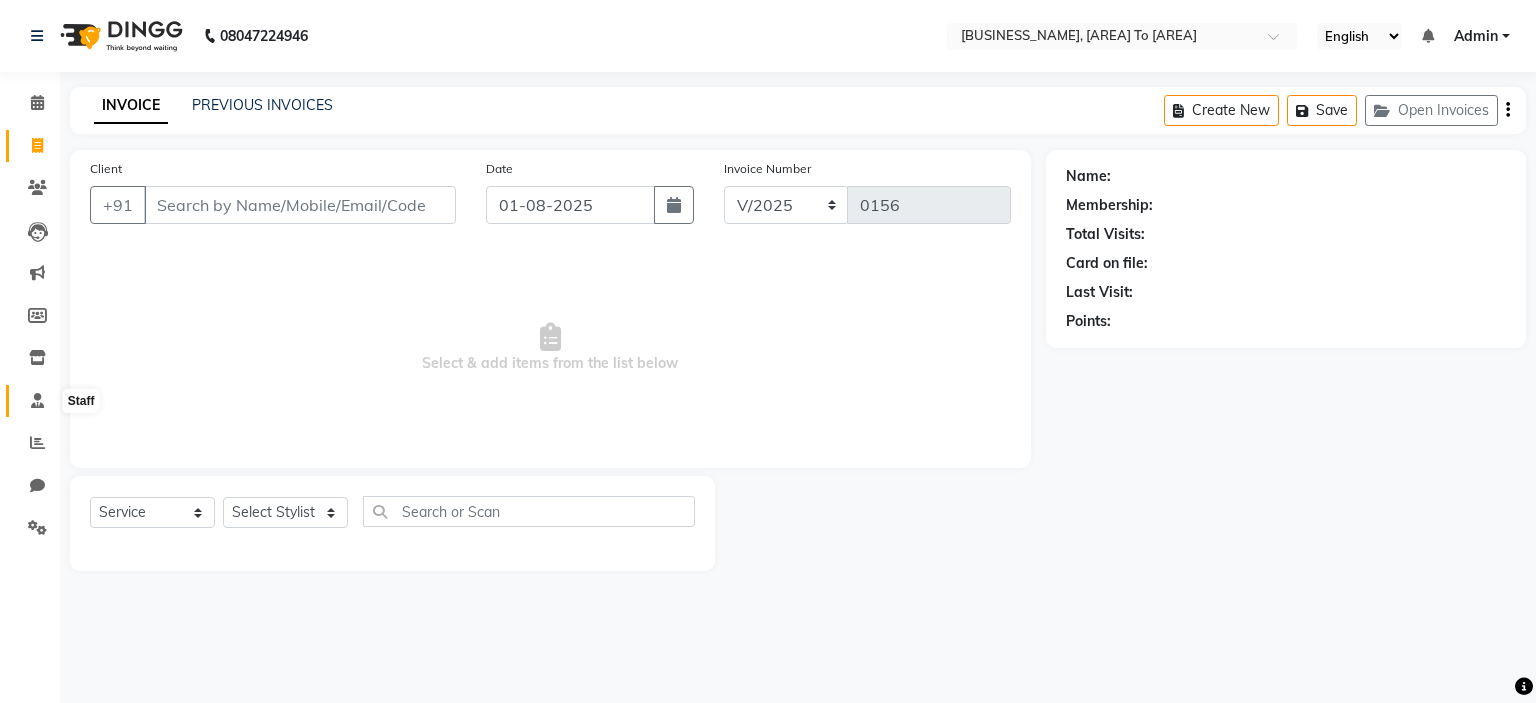 click 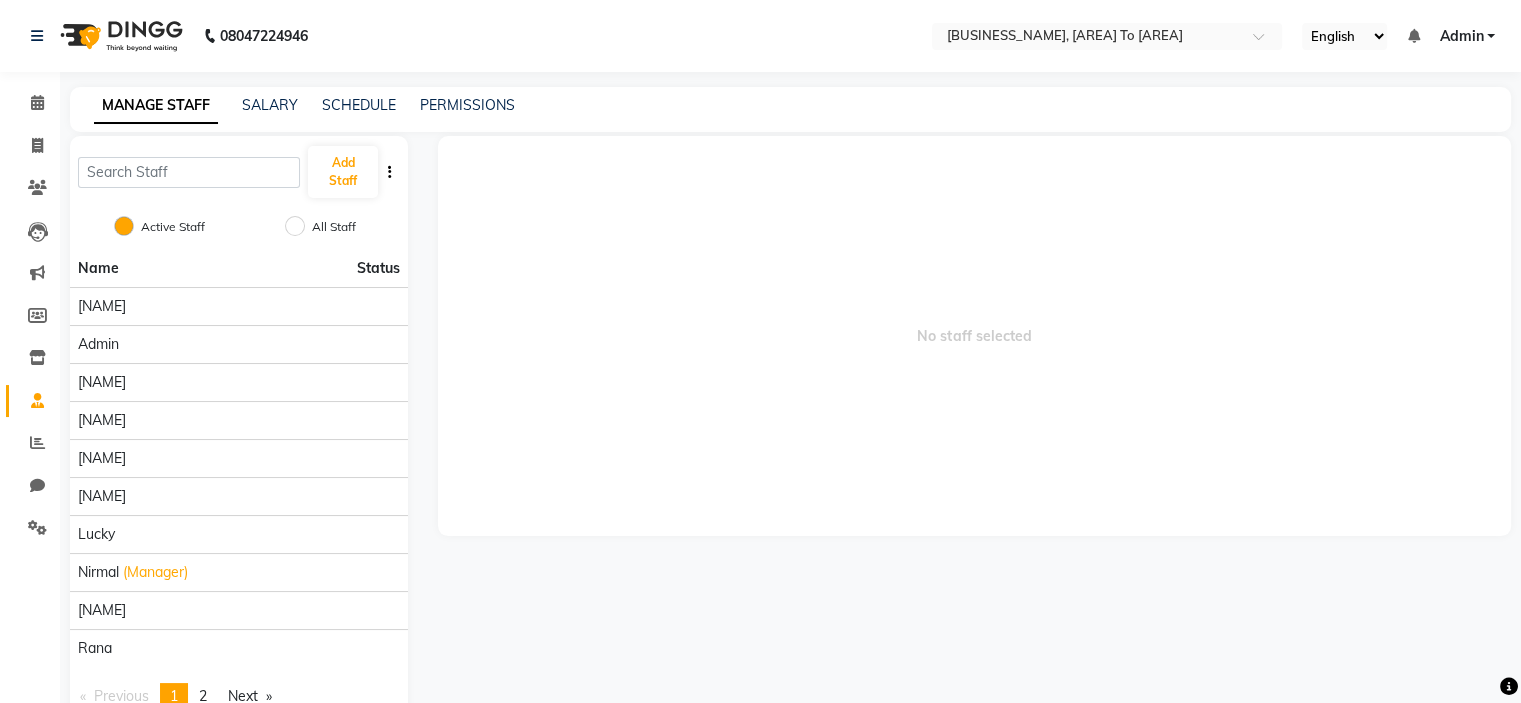 click on "PERMISSIONS" 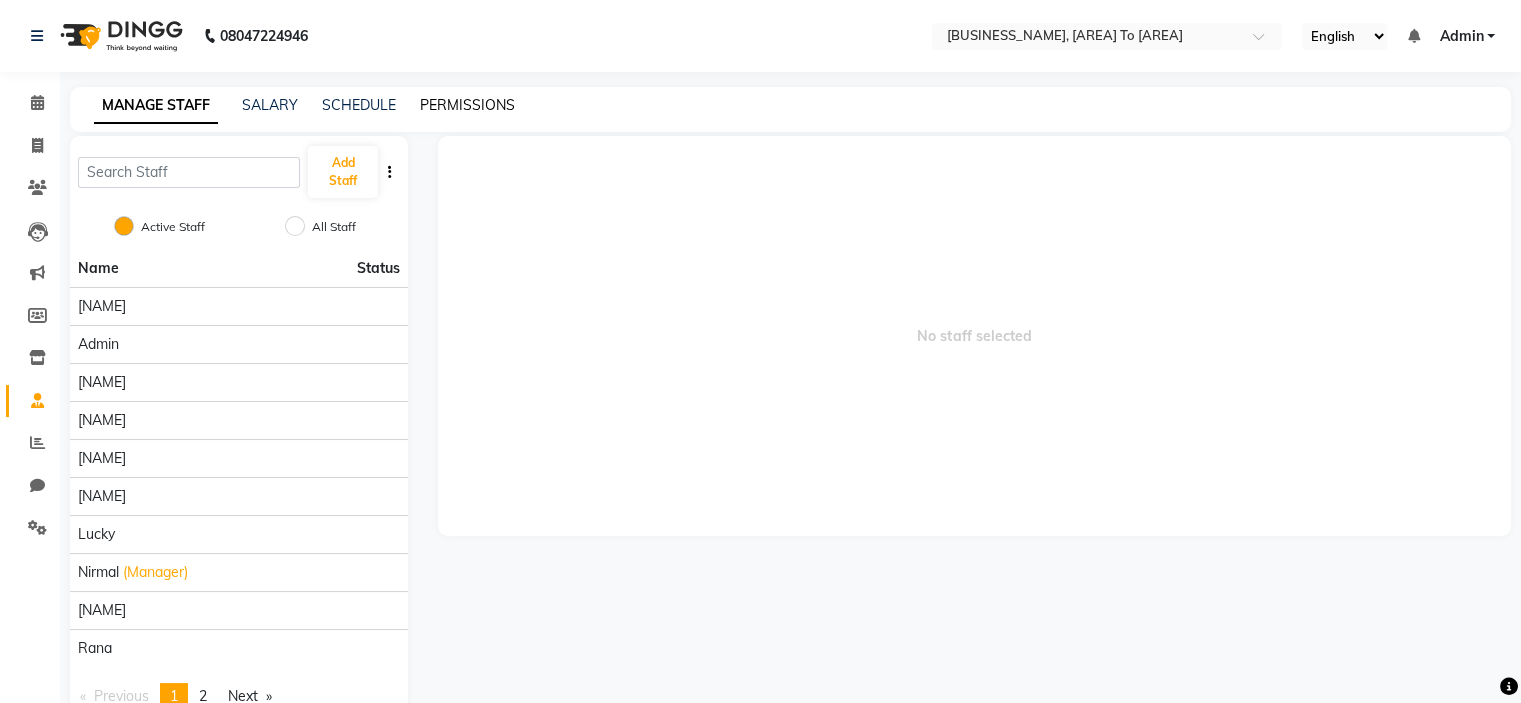 click on "PERMISSIONS" 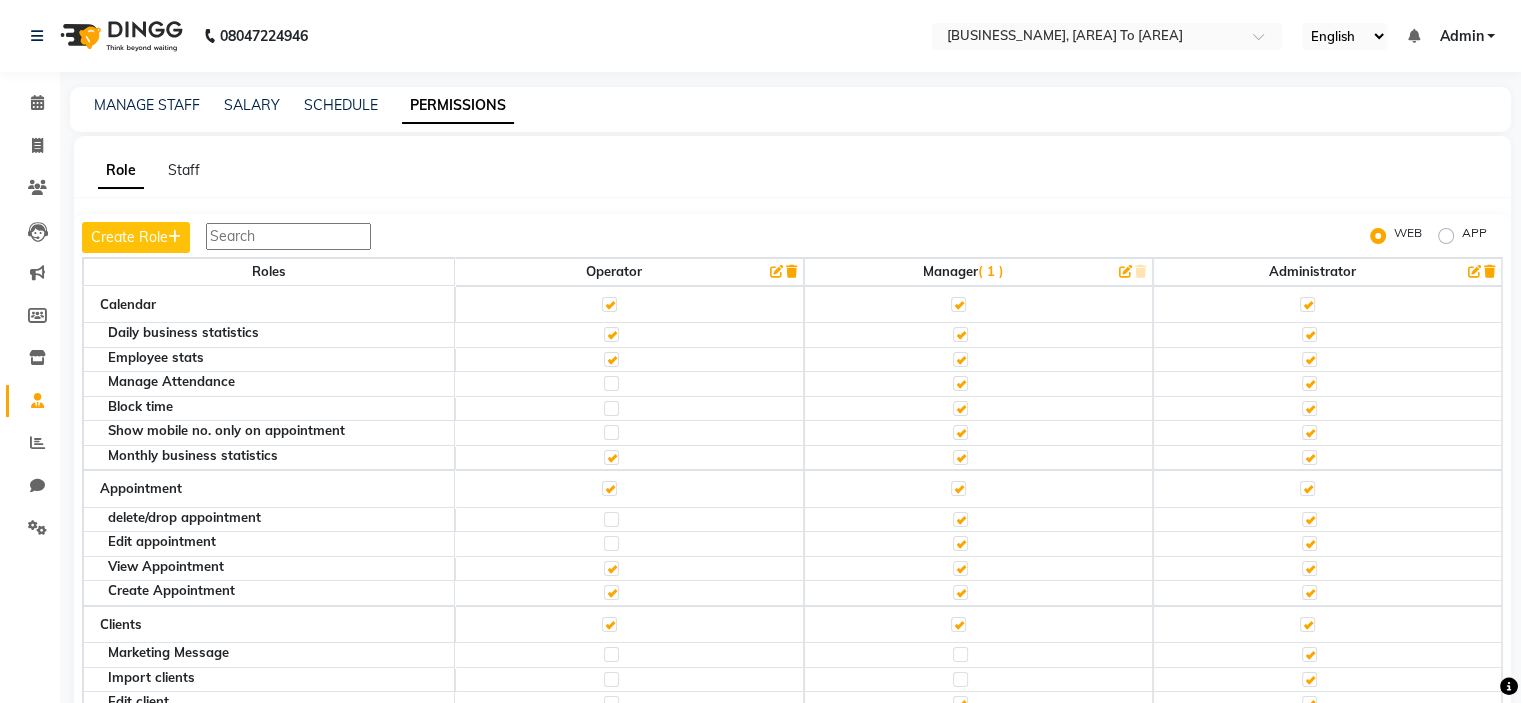 click on "( 1 )" 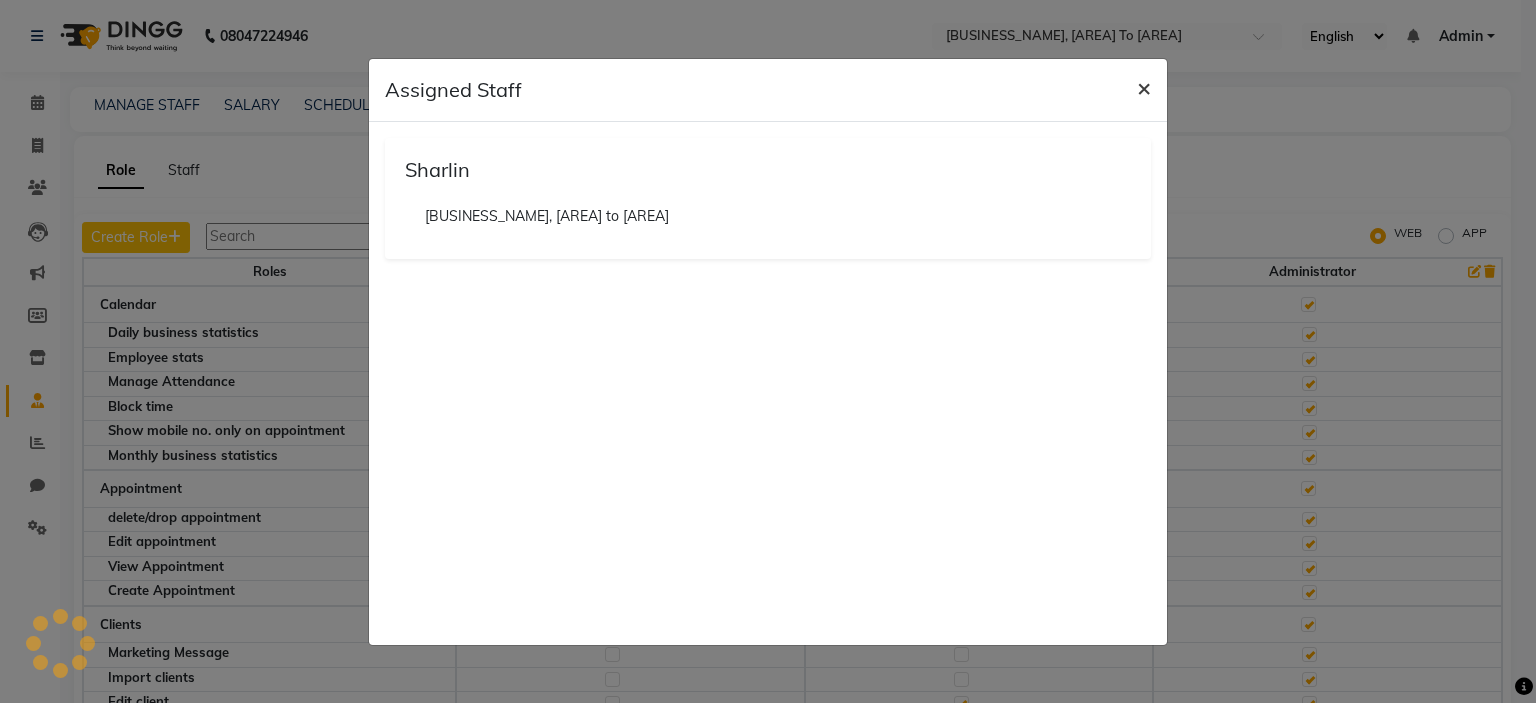 click on "×" 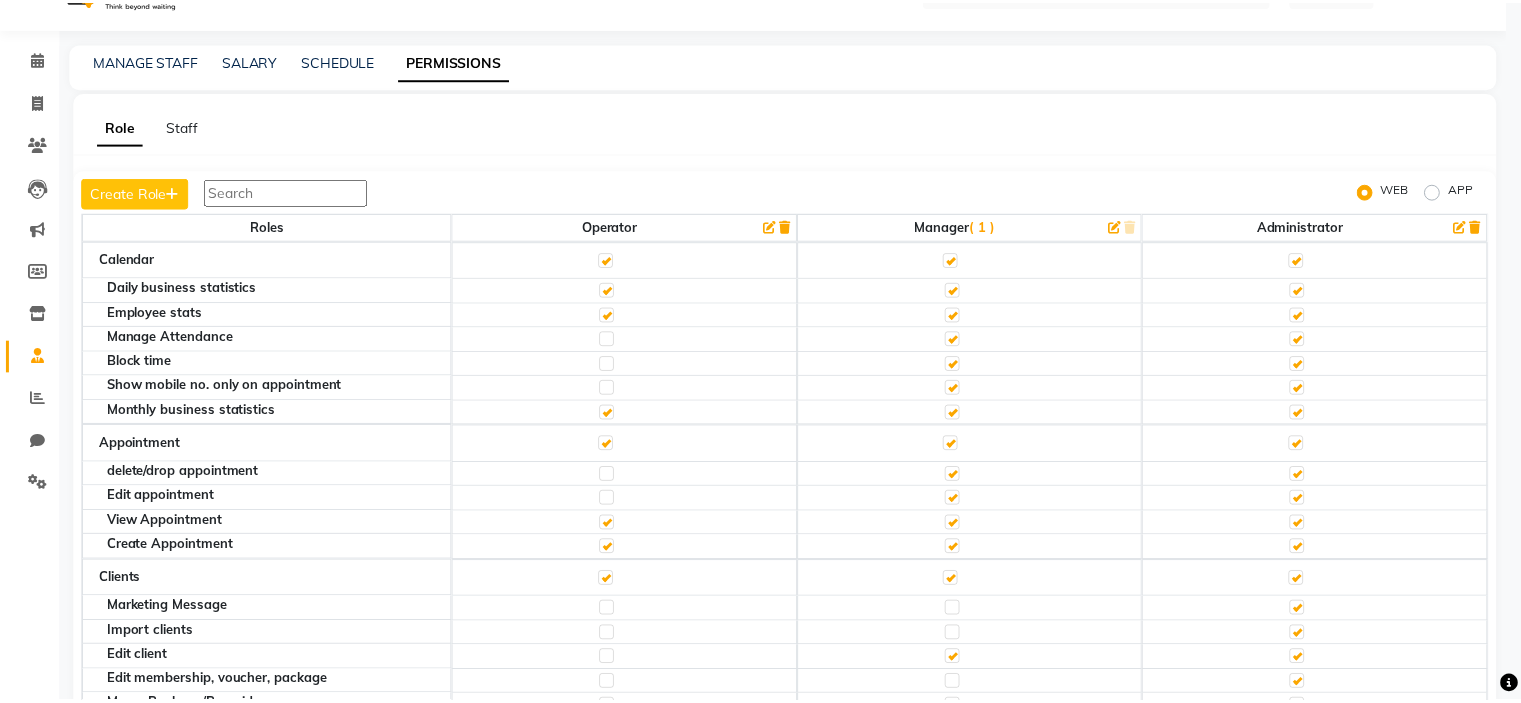 scroll, scrollTop: 45, scrollLeft: 0, axis: vertical 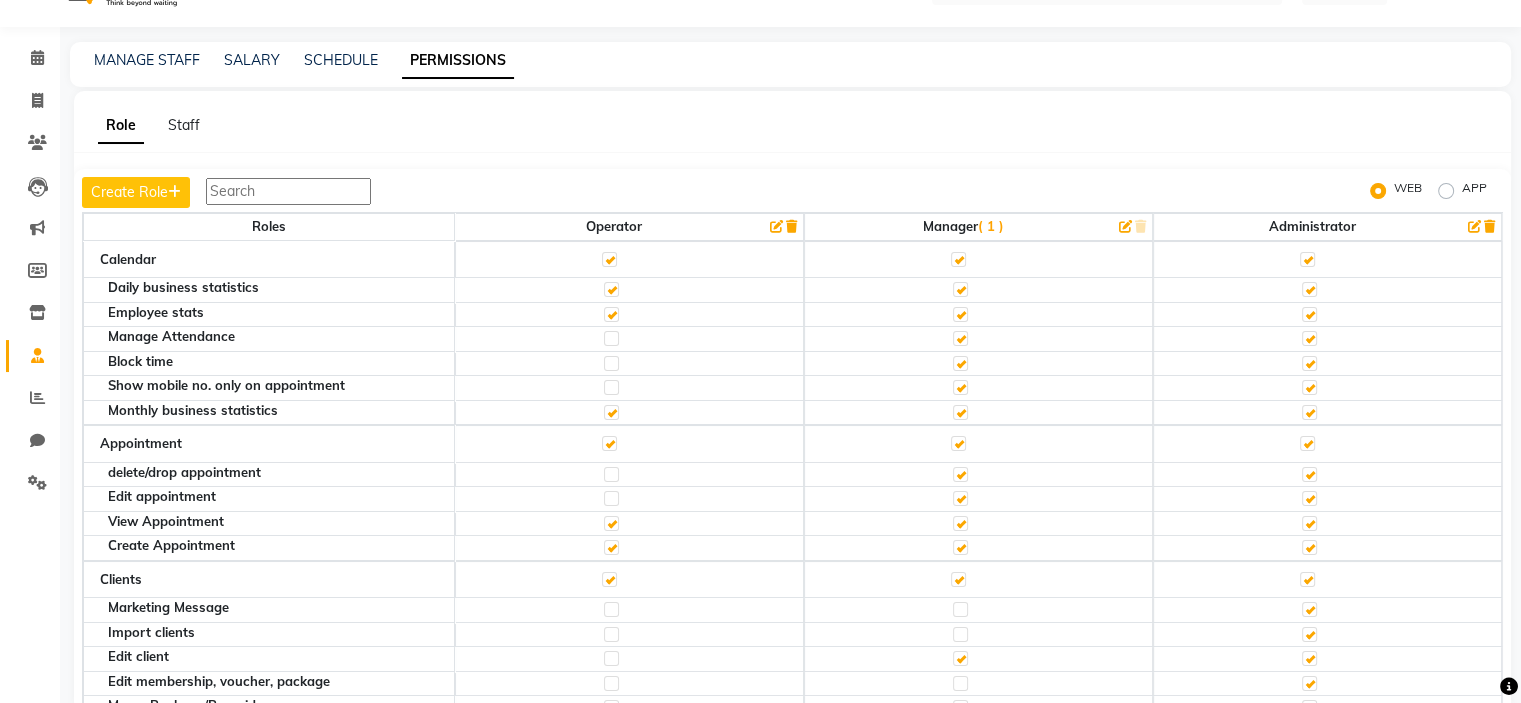 click at bounding box center [288, 191] 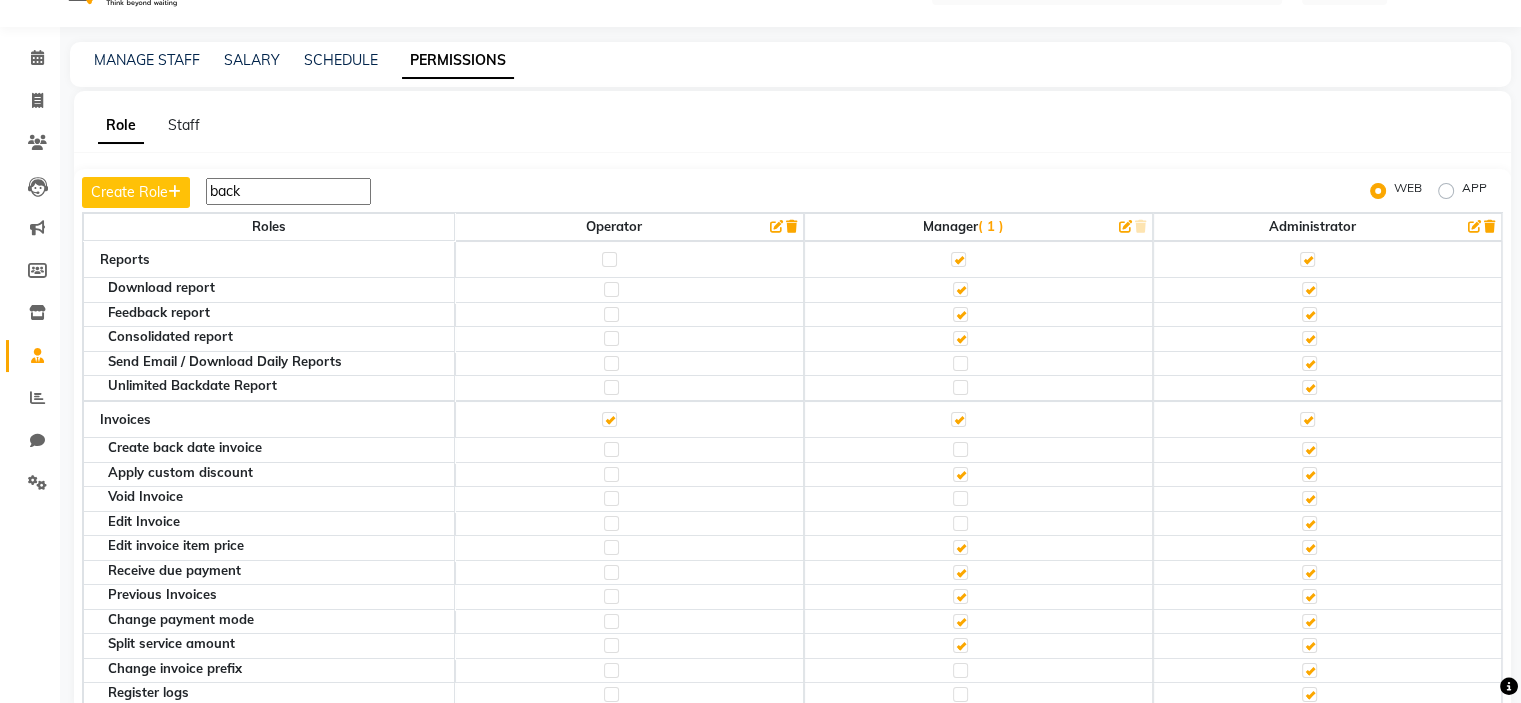 type on "back" 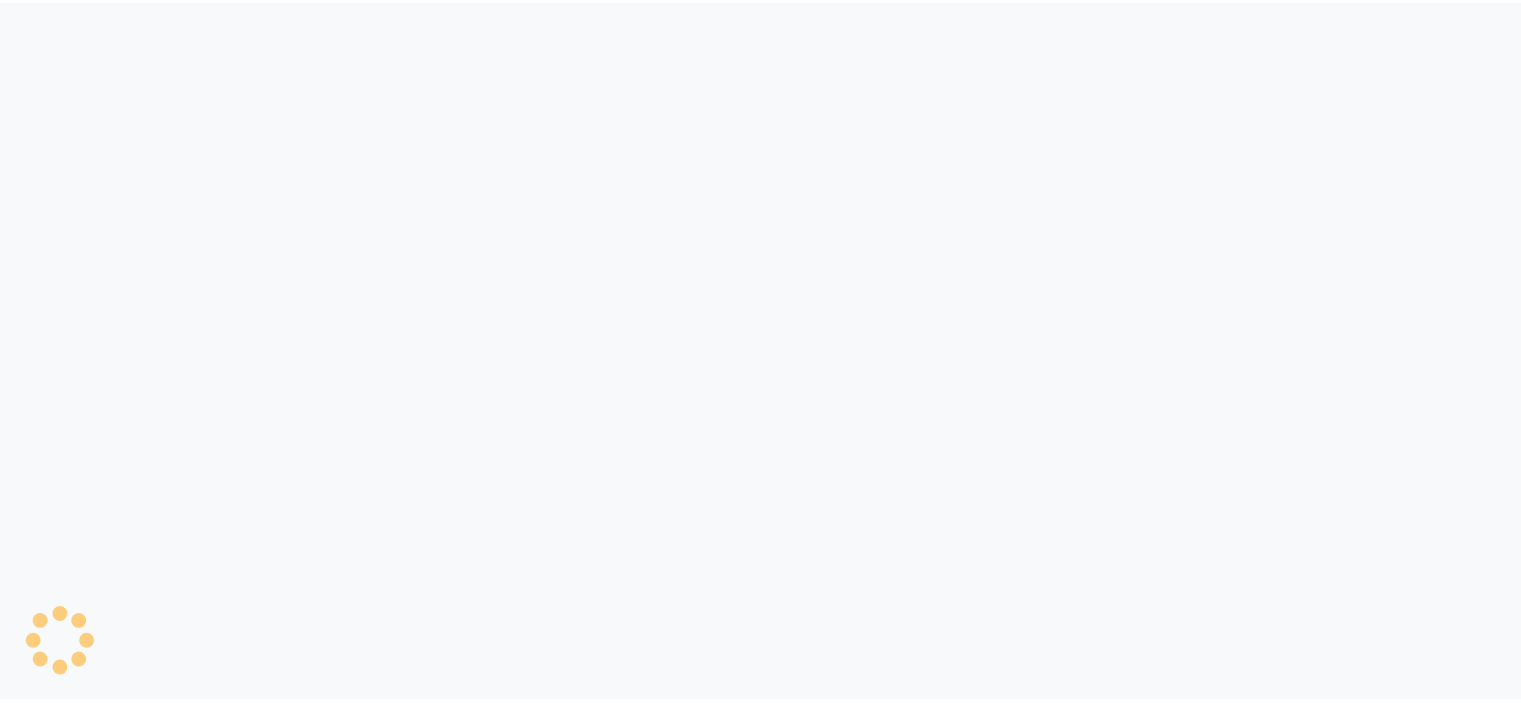 scroll, scrollTop: 0, scrollLeft: 0, axis: both 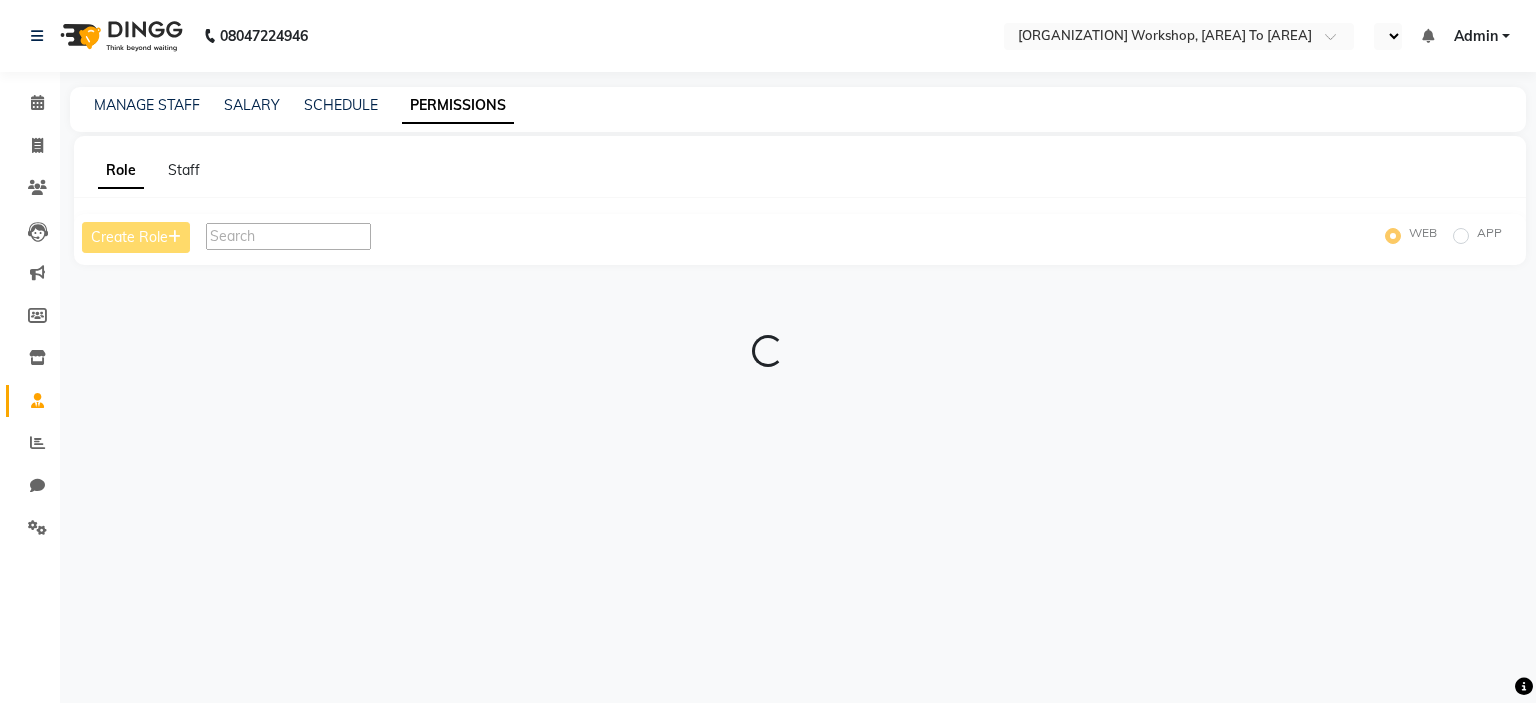 select on "en" 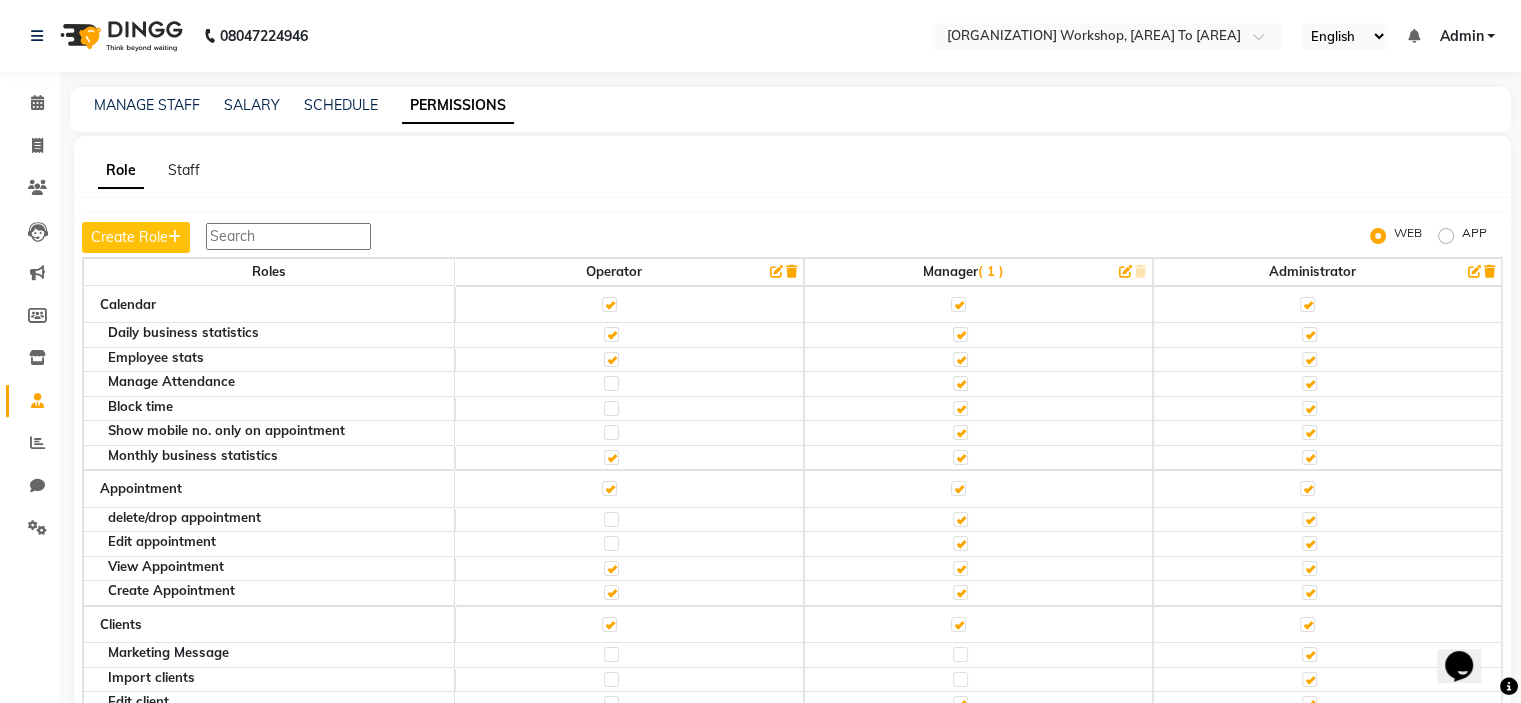 scroll, scrollTop: 0, scrollLeft: 0, axis: both 